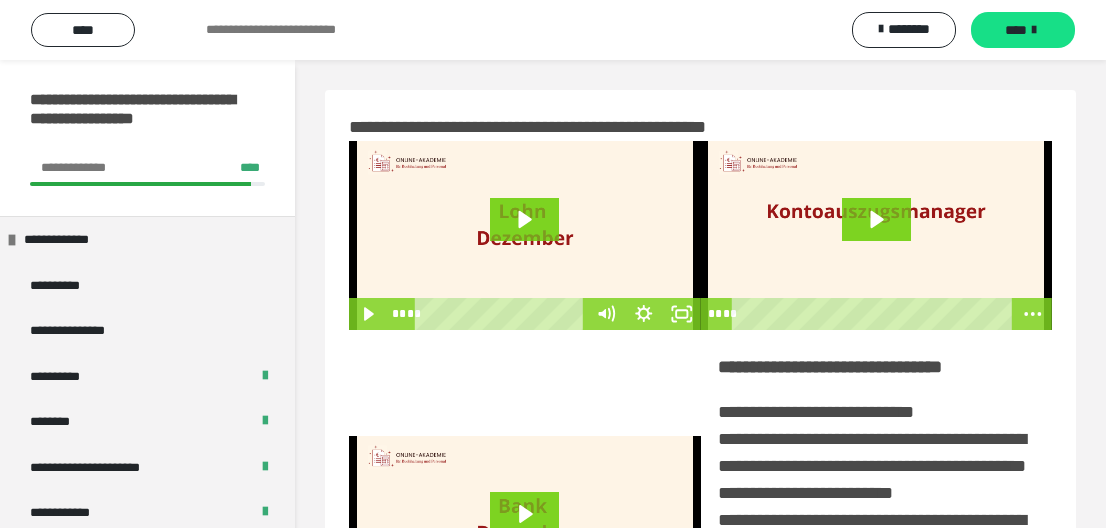 scroll, scrollTop: 423, scrollLeft: 0, axis: vertical 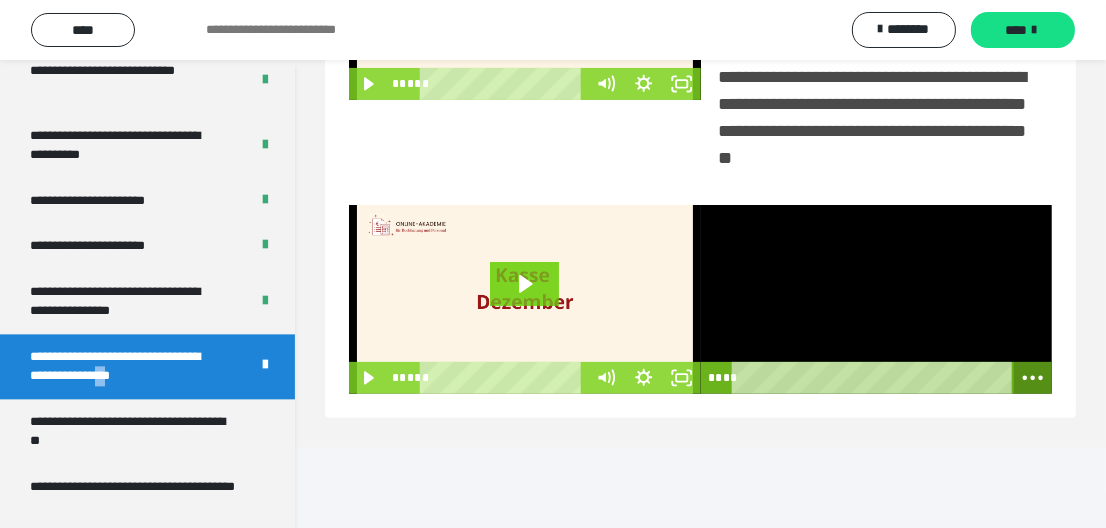 click 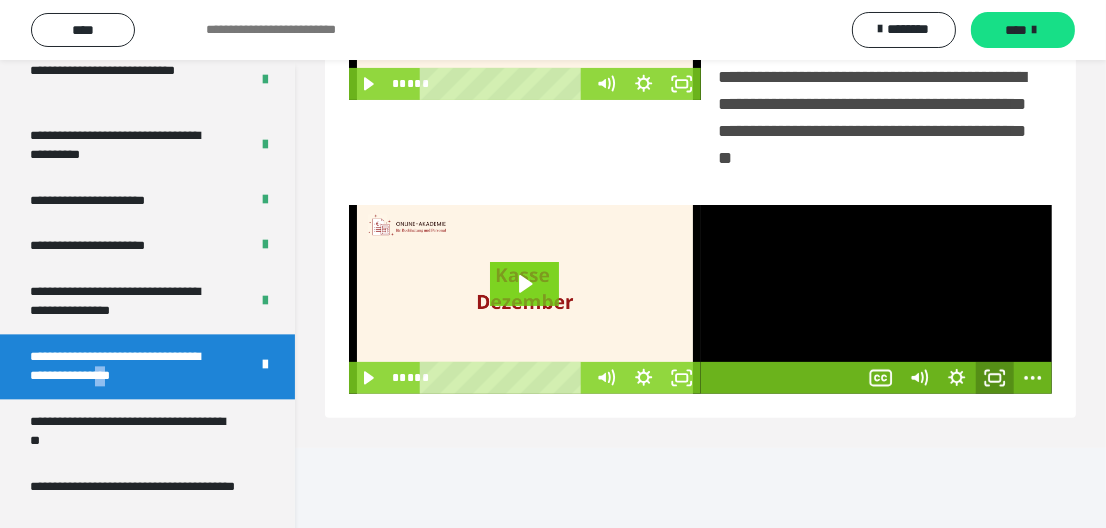 click 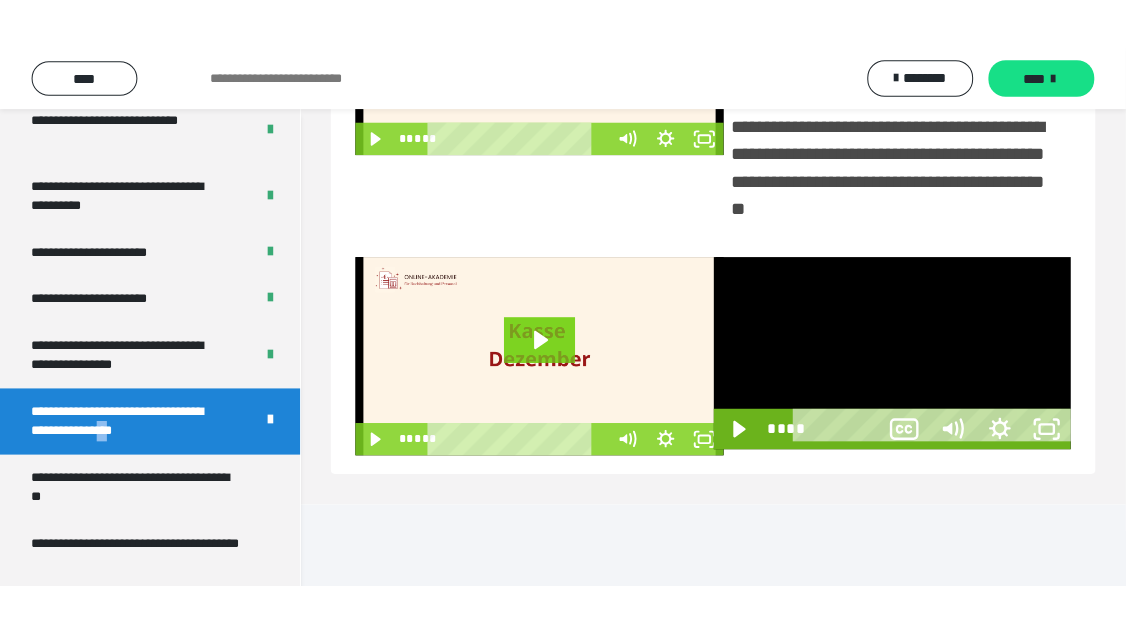 scroll, scrollTop: 432, scrollLeft: 0, axis: vertical 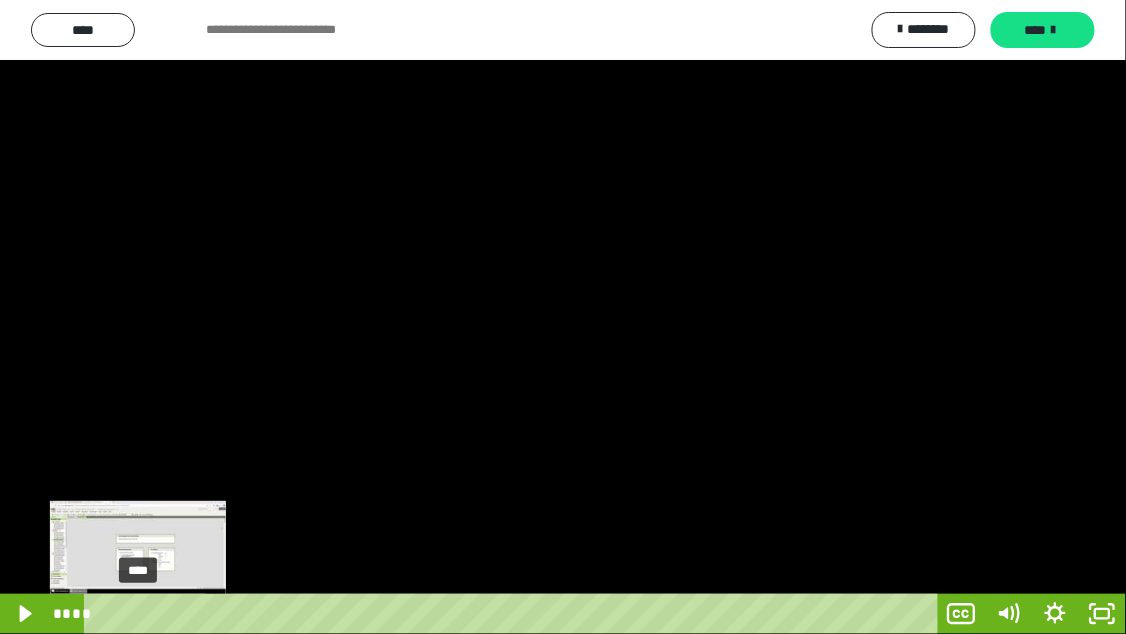 click on "****" at bounding box center [514, 614] 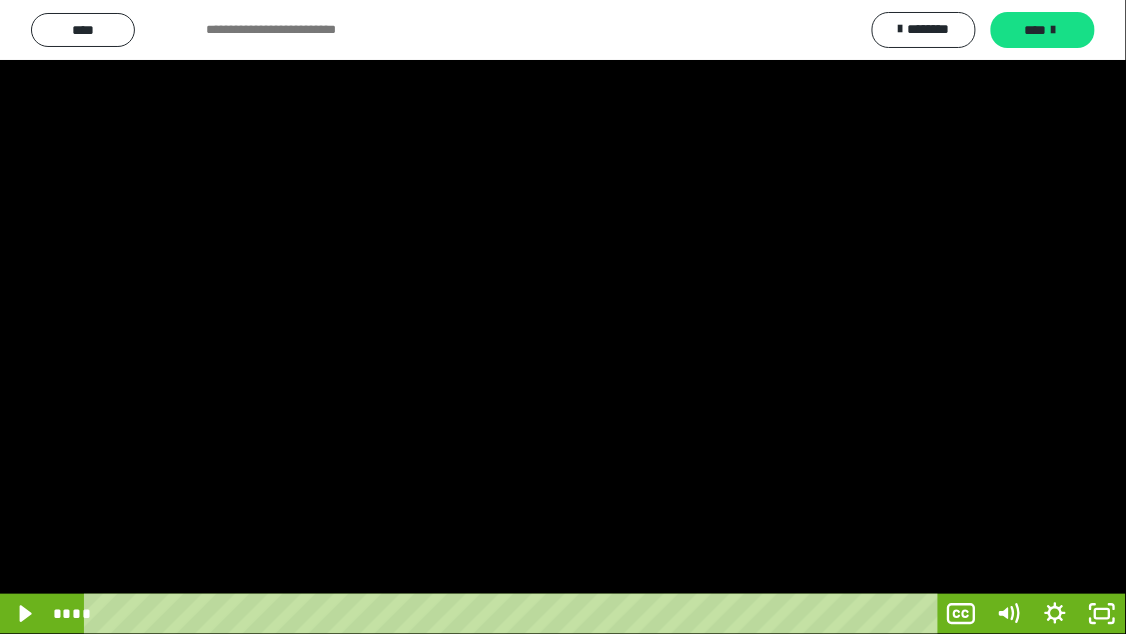click at bounding box center (563, 317) 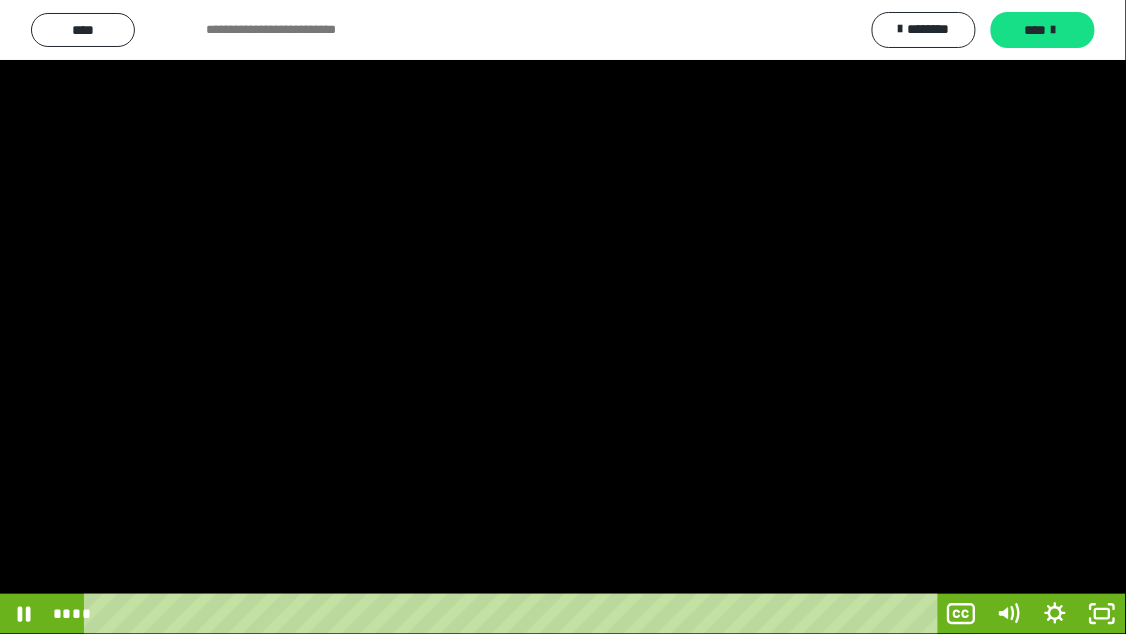 click at bounding box center [563, 317] 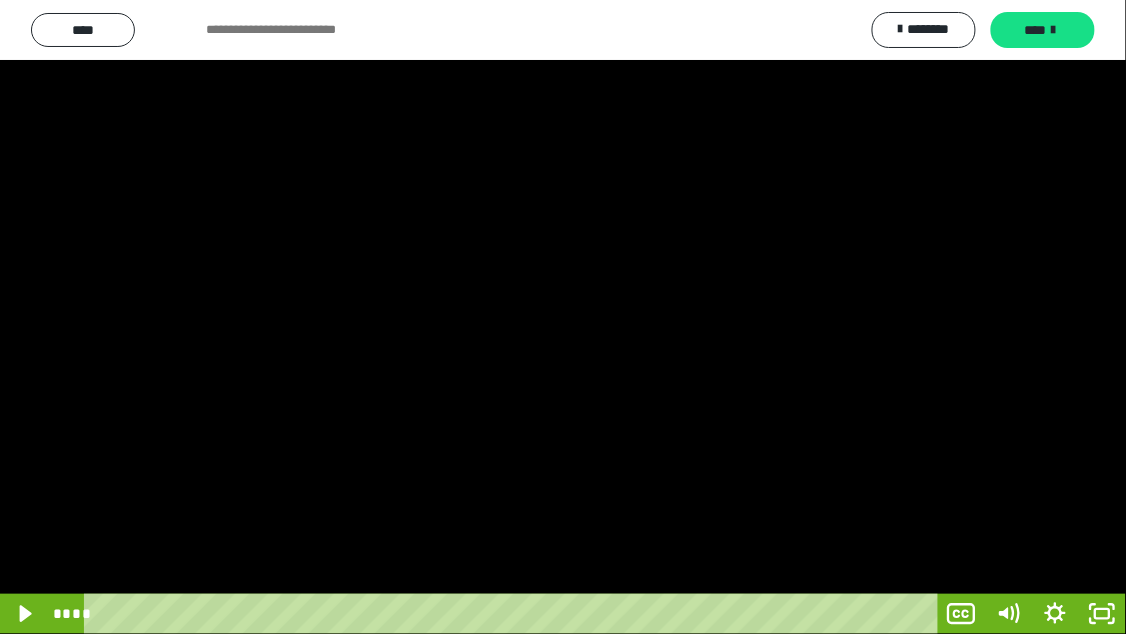 click at bounding box center [563, 317] 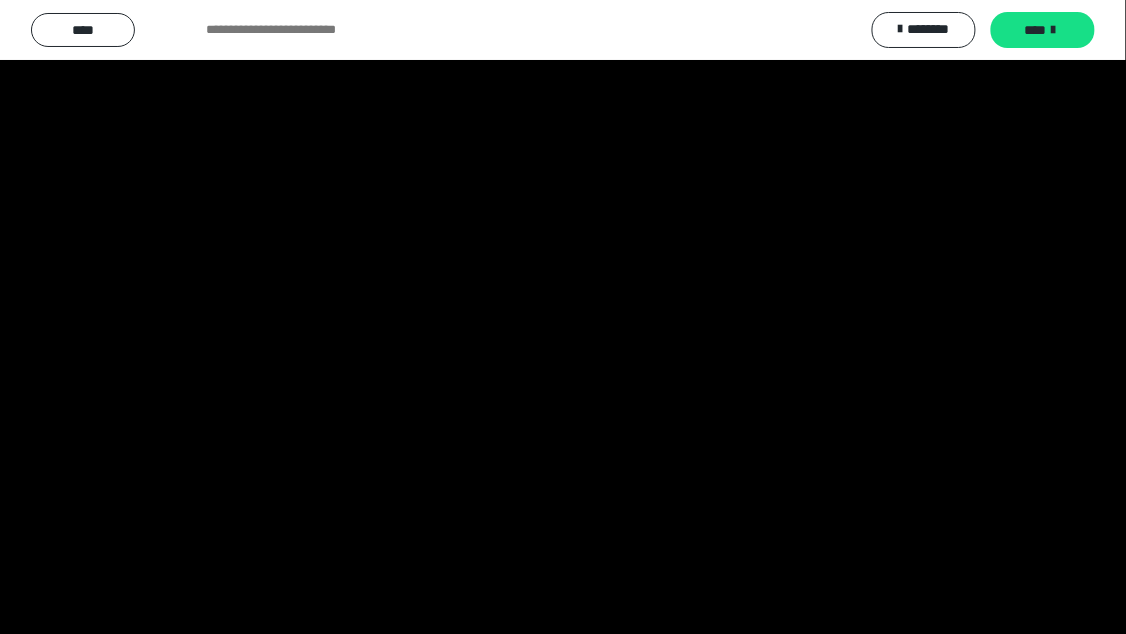 click at bounding box center [563, 317] 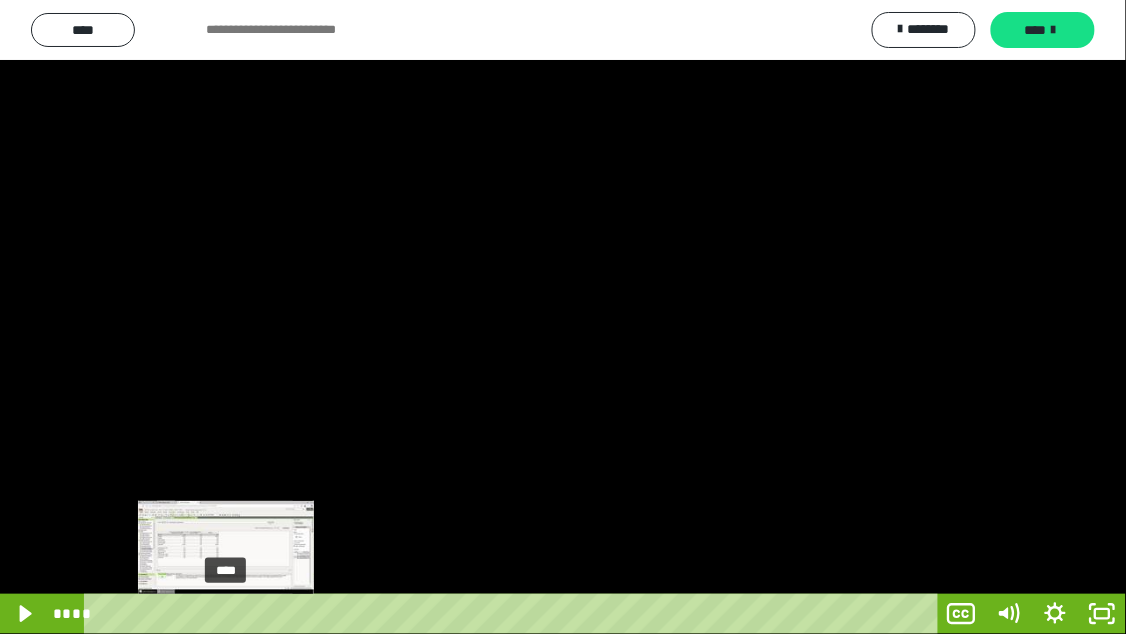 click on "****" at bounding box center (514, 614) 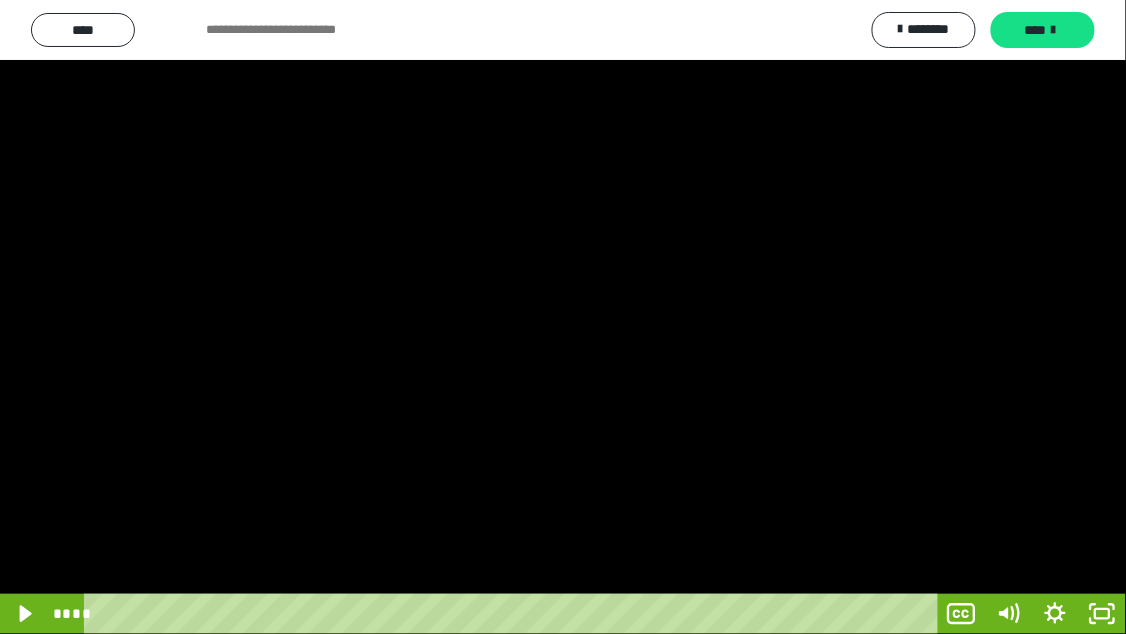 click at bounding box center (563, 317) 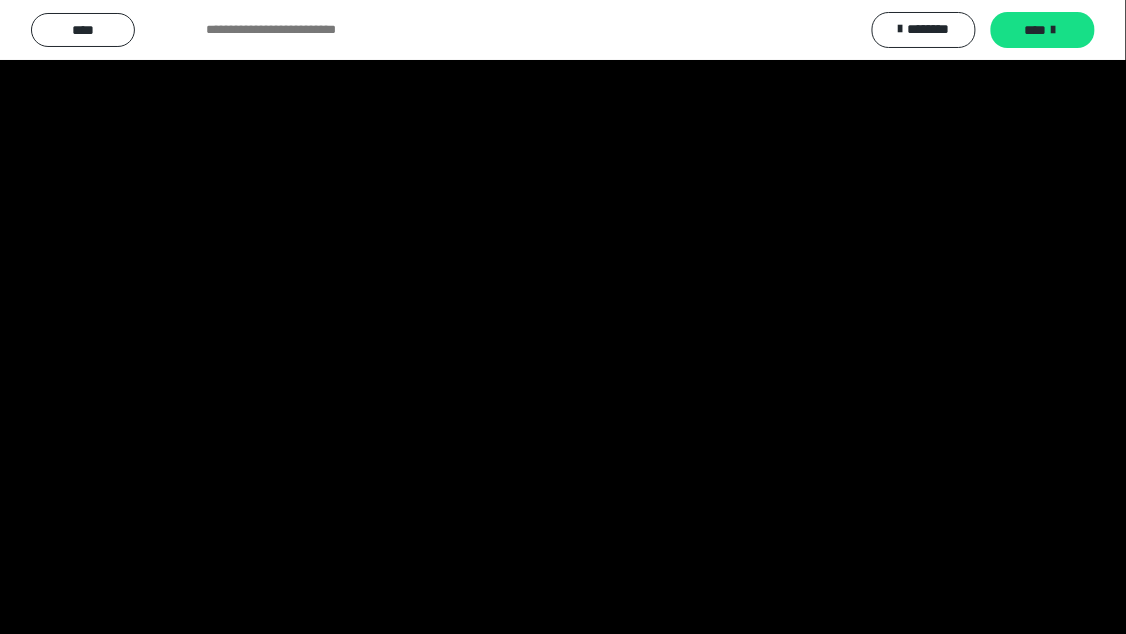 click at bounding box center [563, 317] 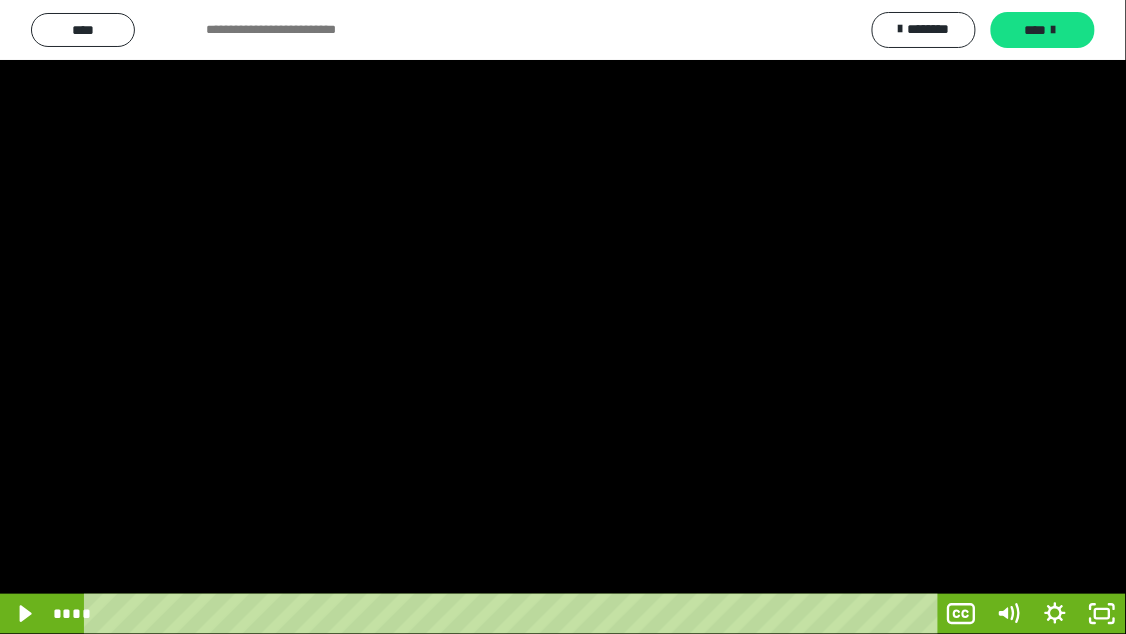 click at bounding box center [563, 317] 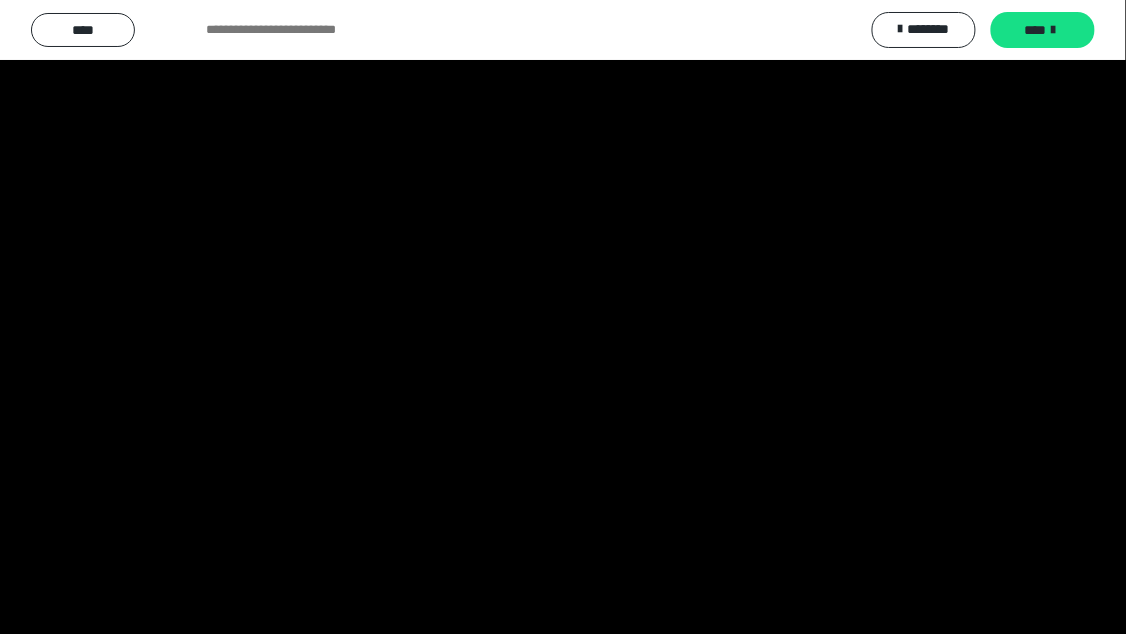 click at bounding box center [563, 317] 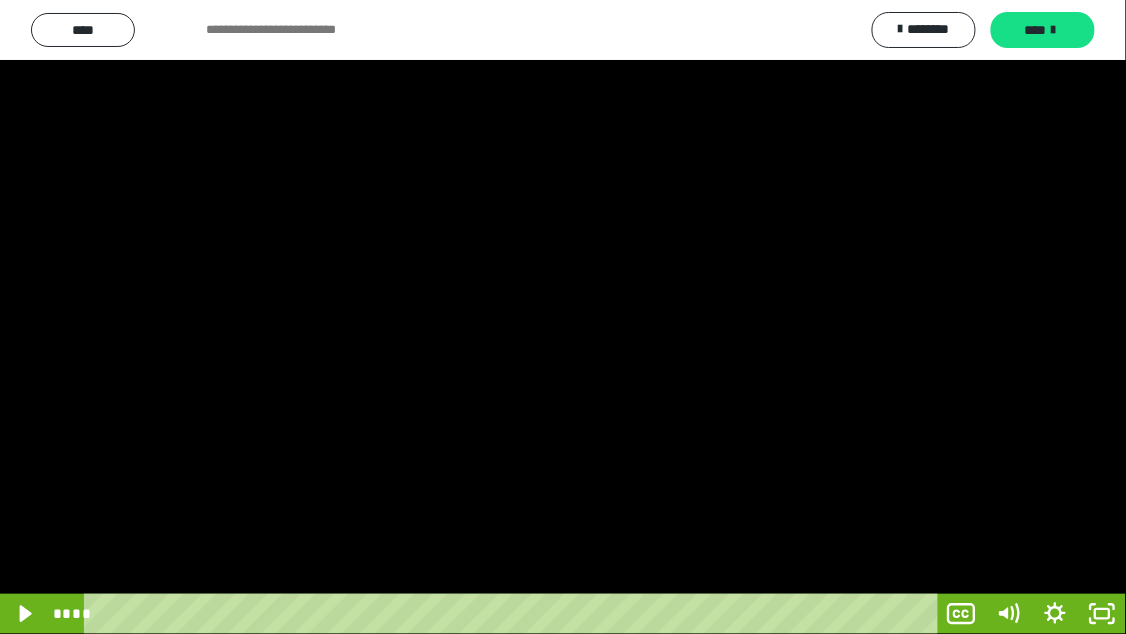 click at bounding box center (563, 317) 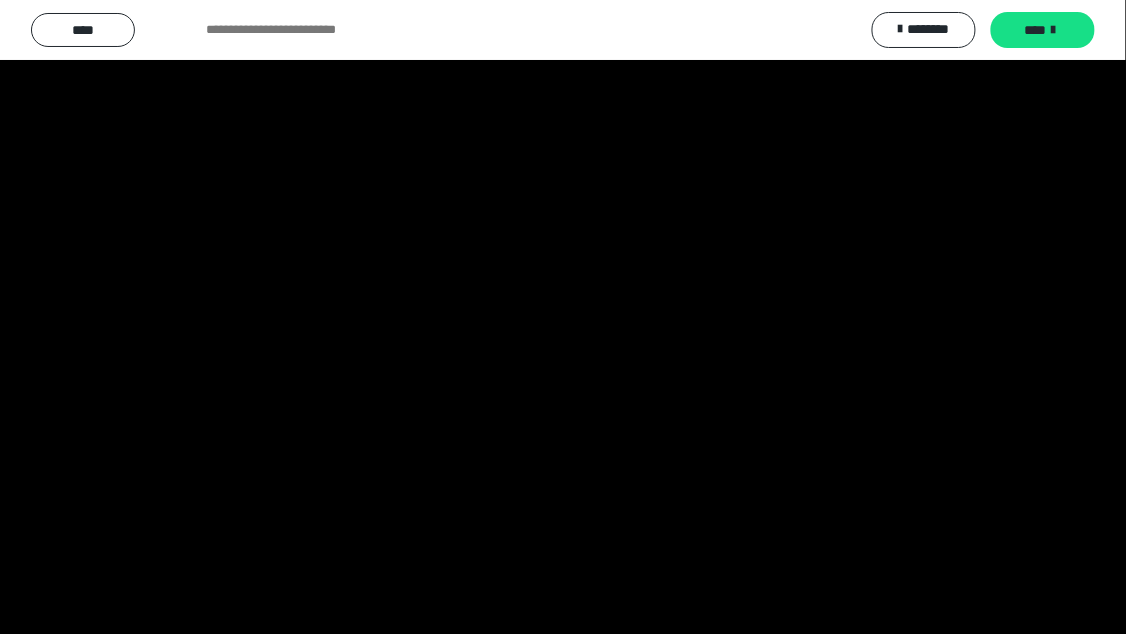 click at bounding box center (563, 317) 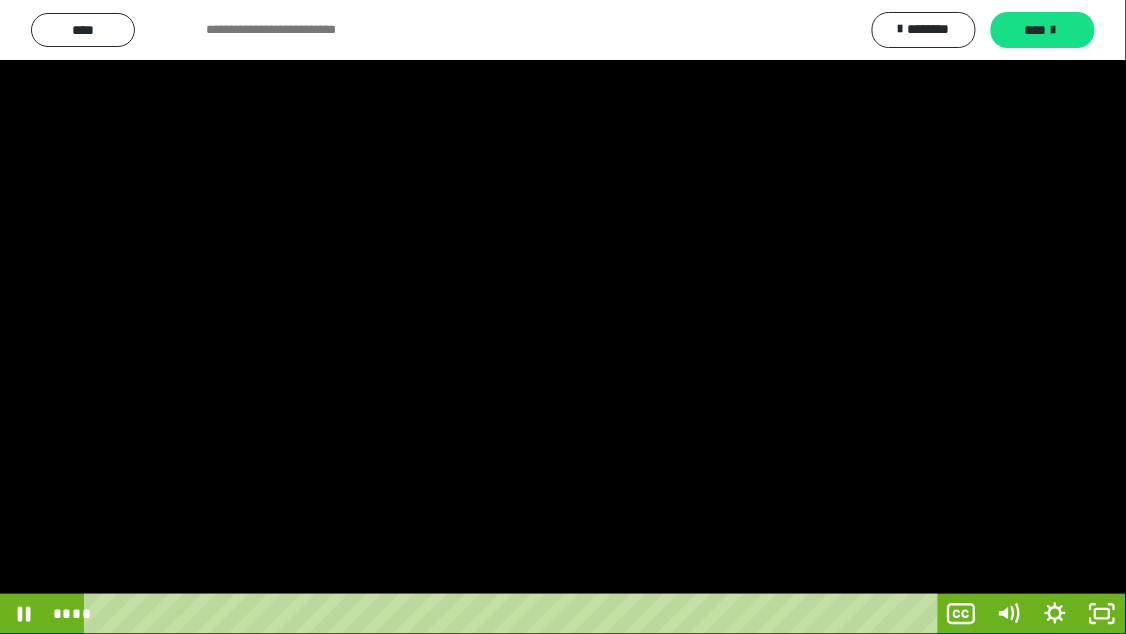 click at bounding box center [563, 317] 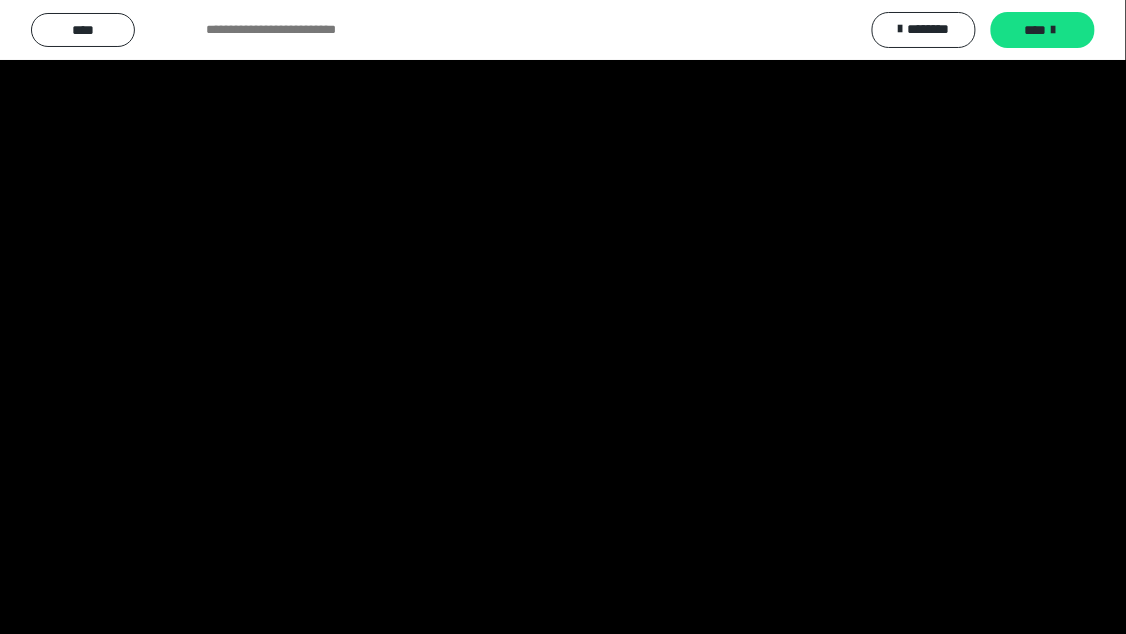 click at bounding box center (563, 317) 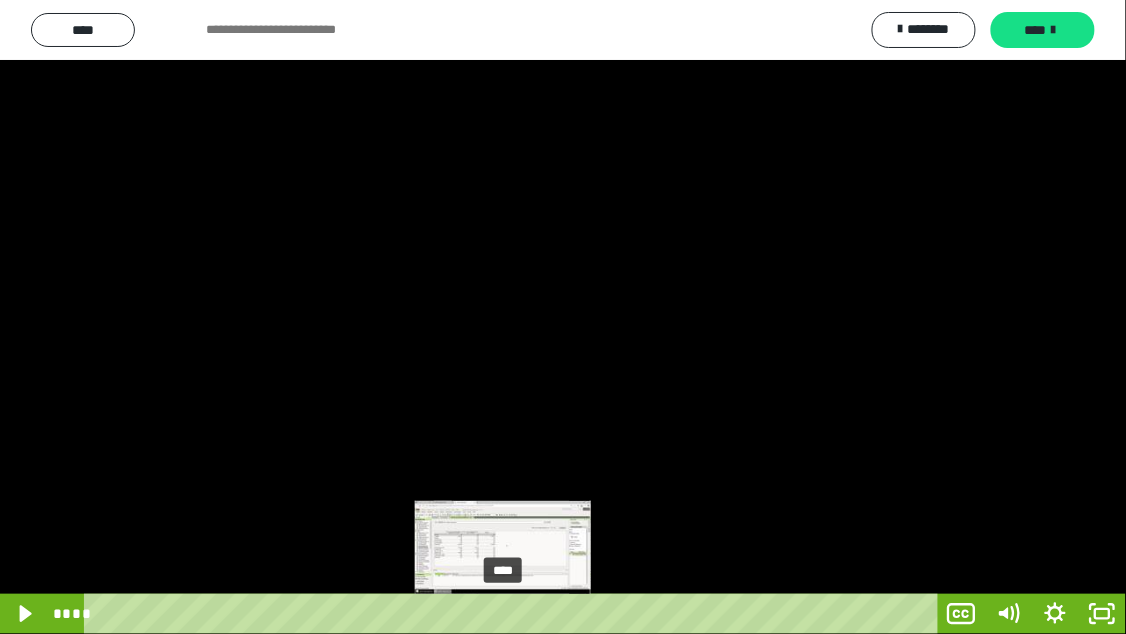 click on "****" at bounding box center [514, 614] 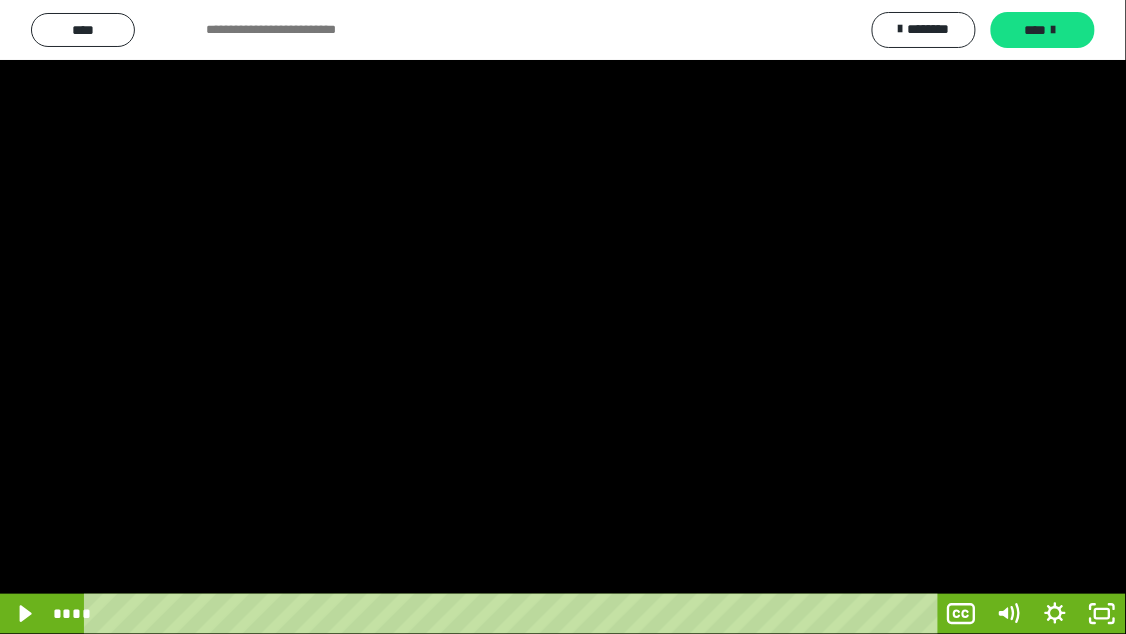 click at bounding box center [563, 317] 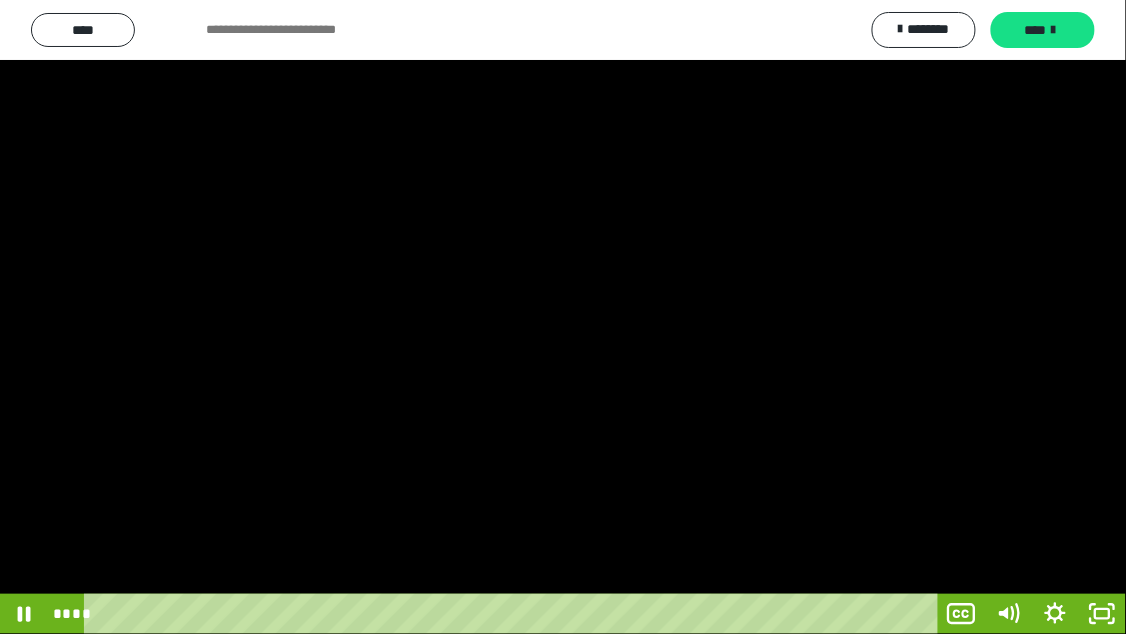 click at bounding box center [563, 317] 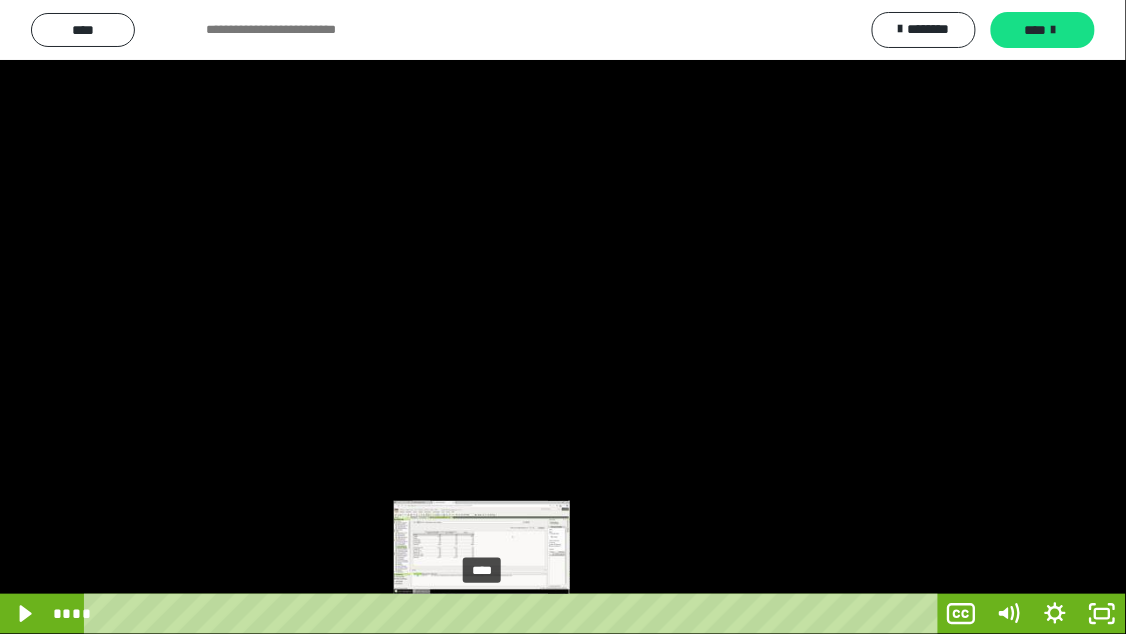 click on "****" at bounding box center (514, 614) 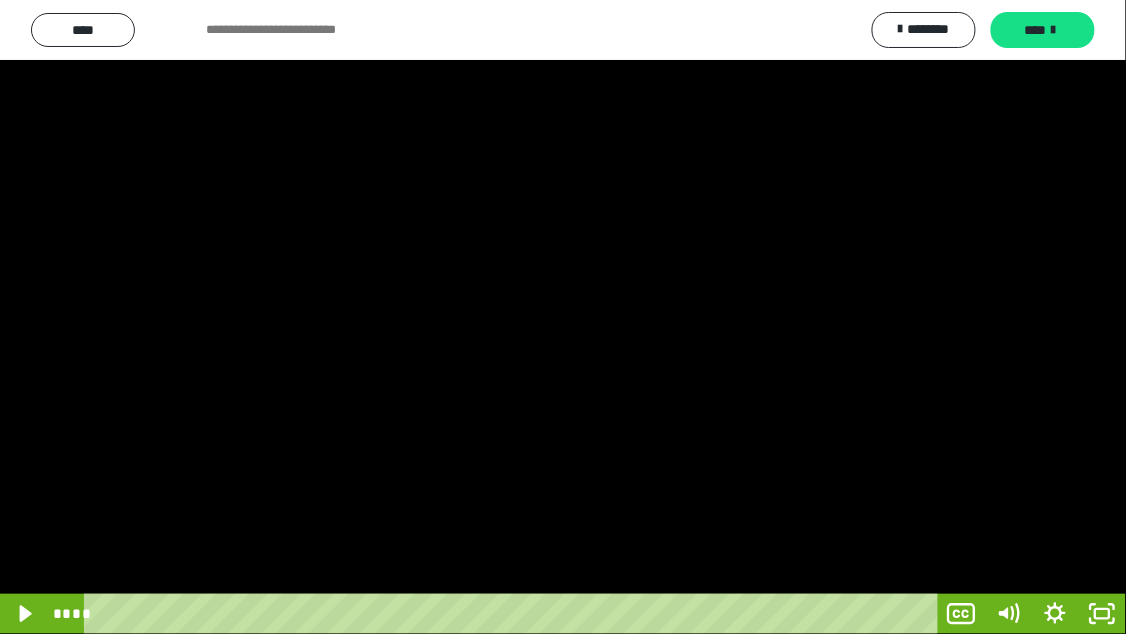click at bounding box center [563, 317] 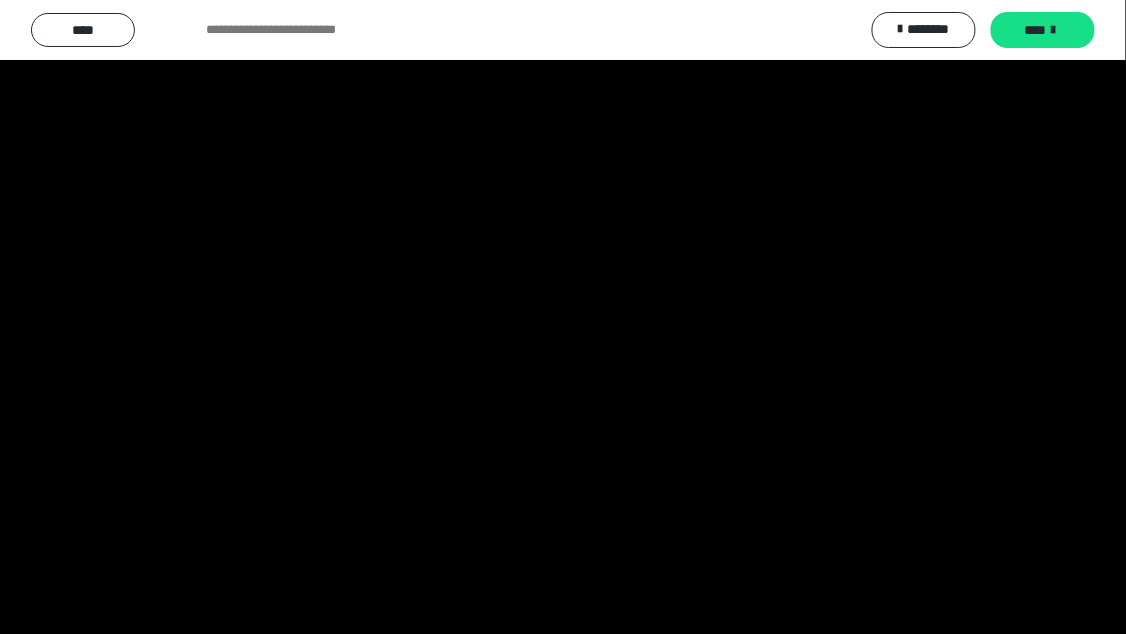 click at bounding box center (563, 317) 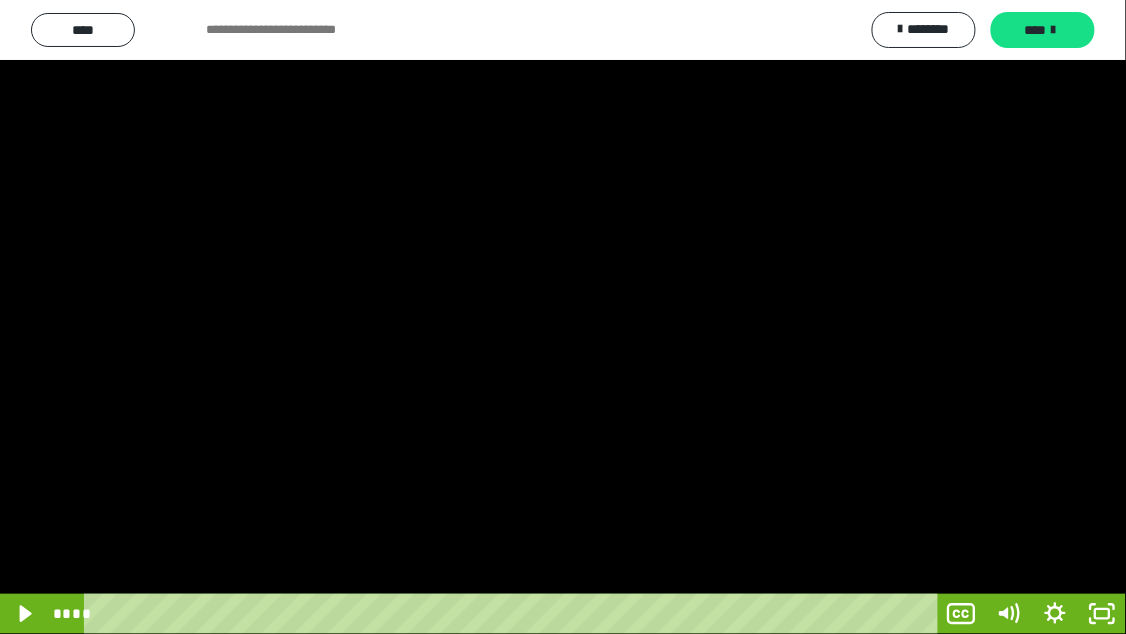 click at bounding box center [563, 317] 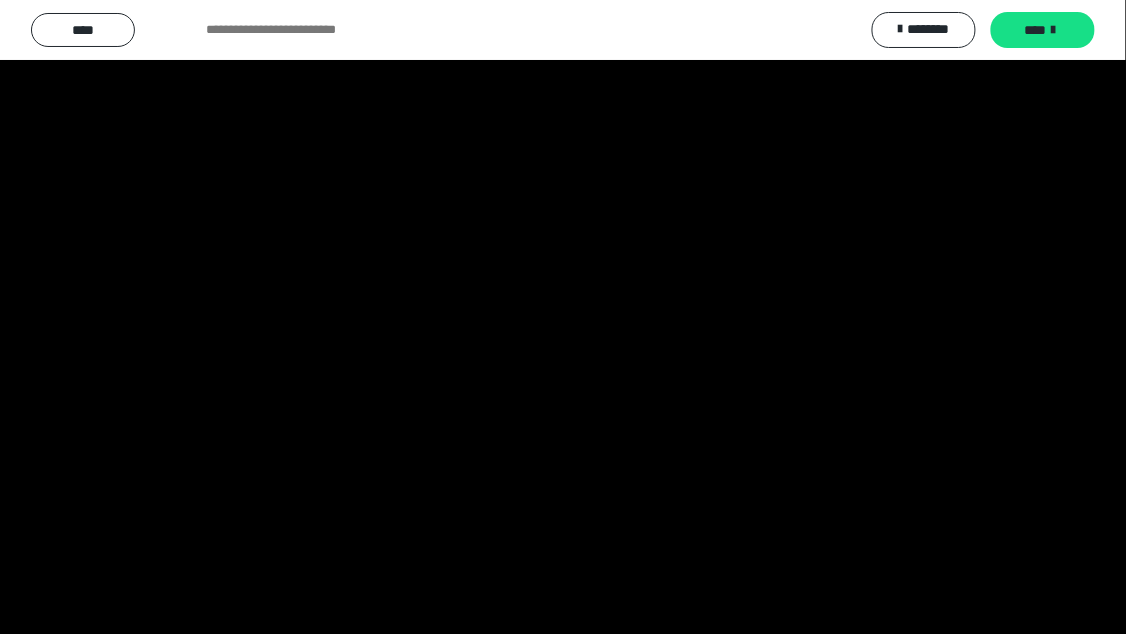 click at bounding box center [563, 317] 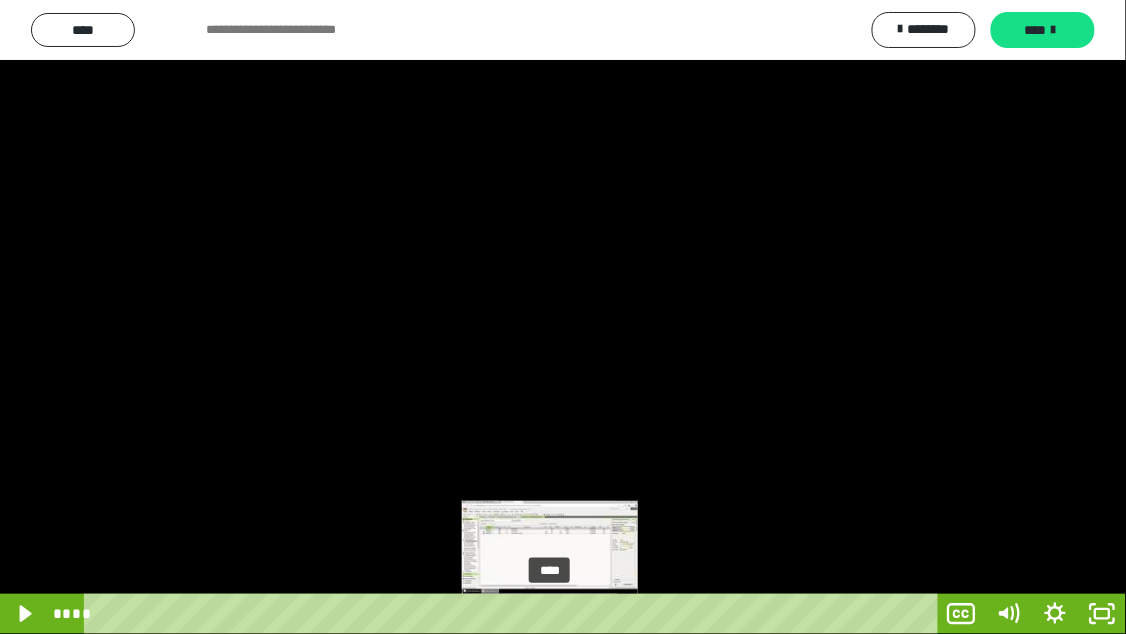 click on "****" at bounding box center (514, 614) 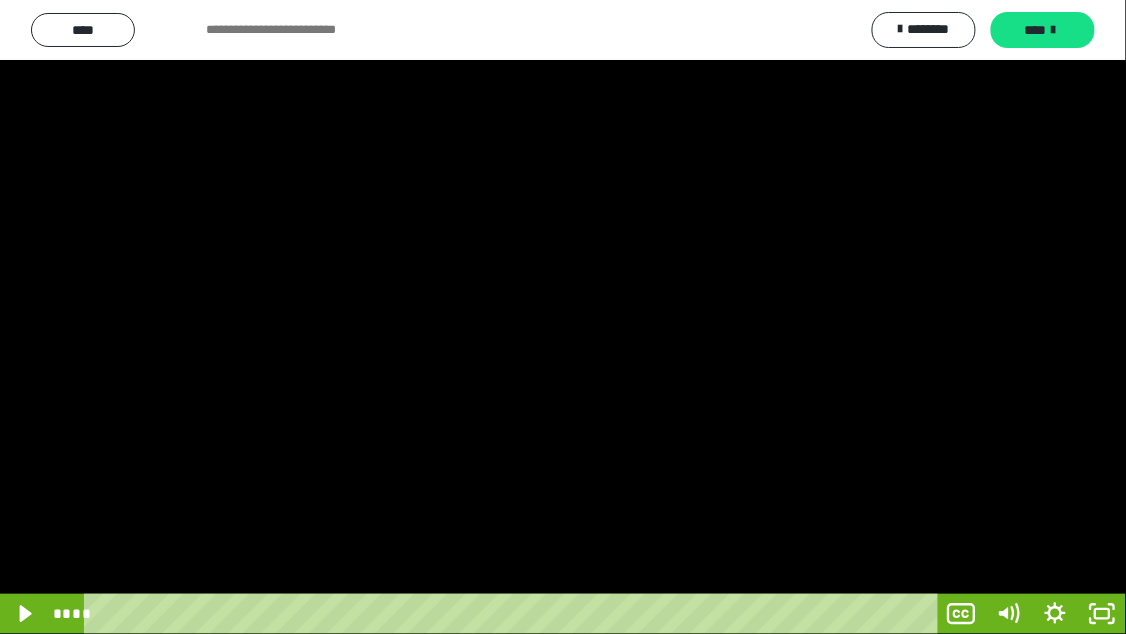 click at bounding box center [563, 317] 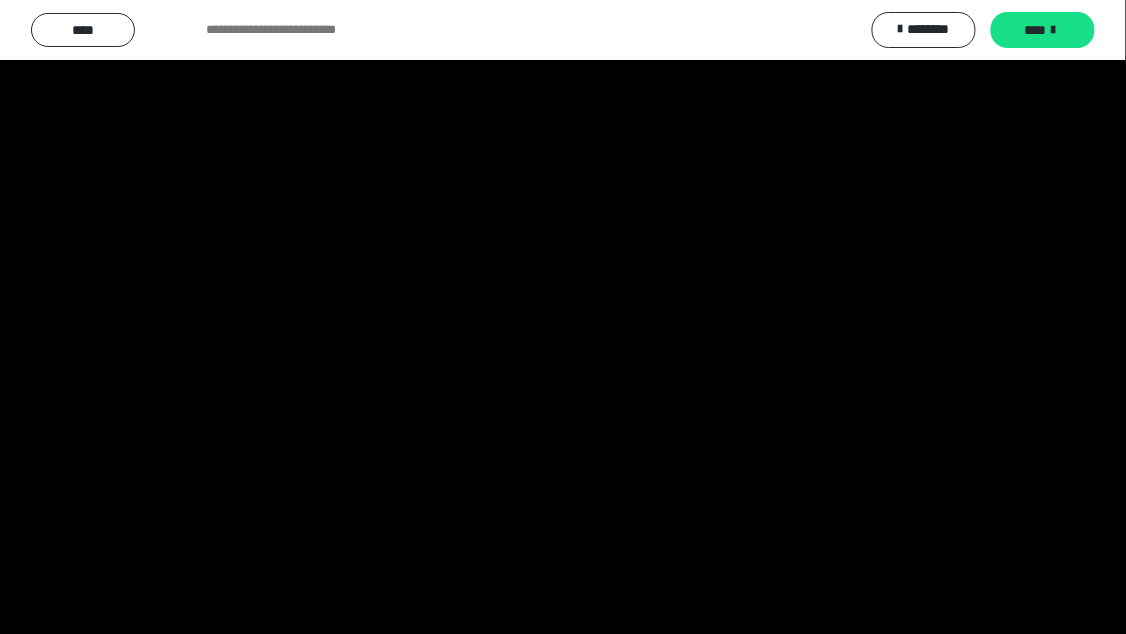 click at bounding box center (563, 317) 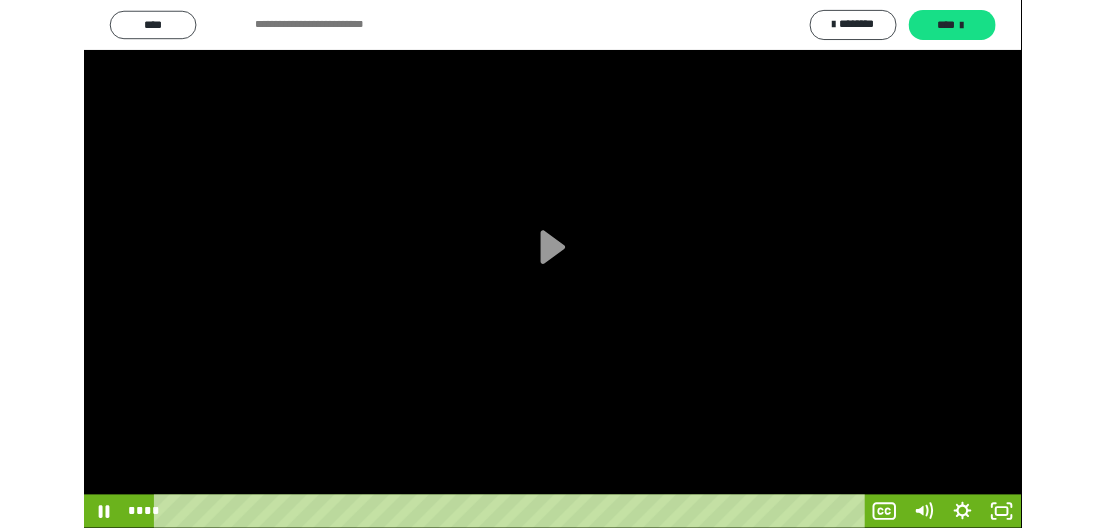 scroll, scrollTop: 423, scrollLeft: 0, axis: vertical 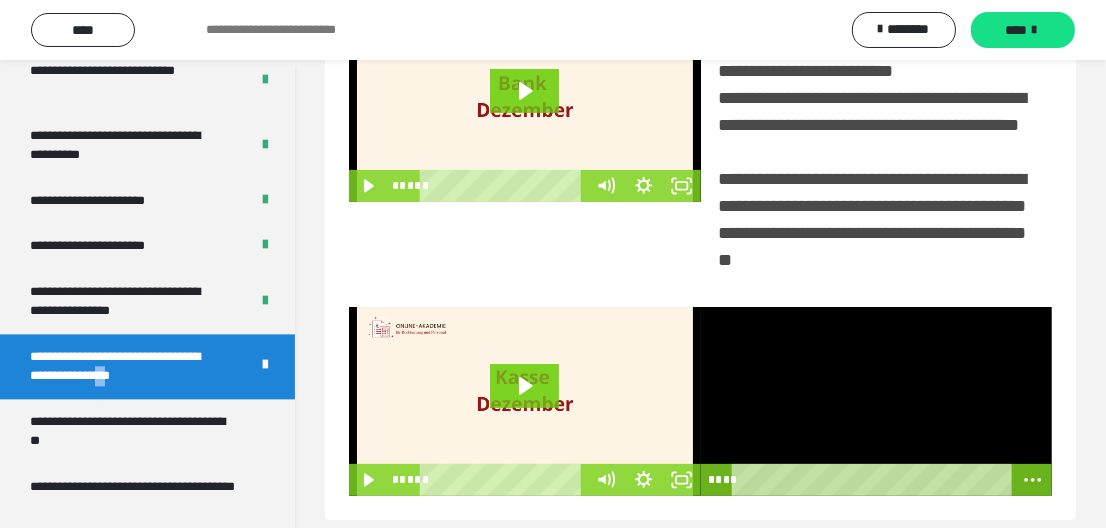 click at bounding box center (877, 401) 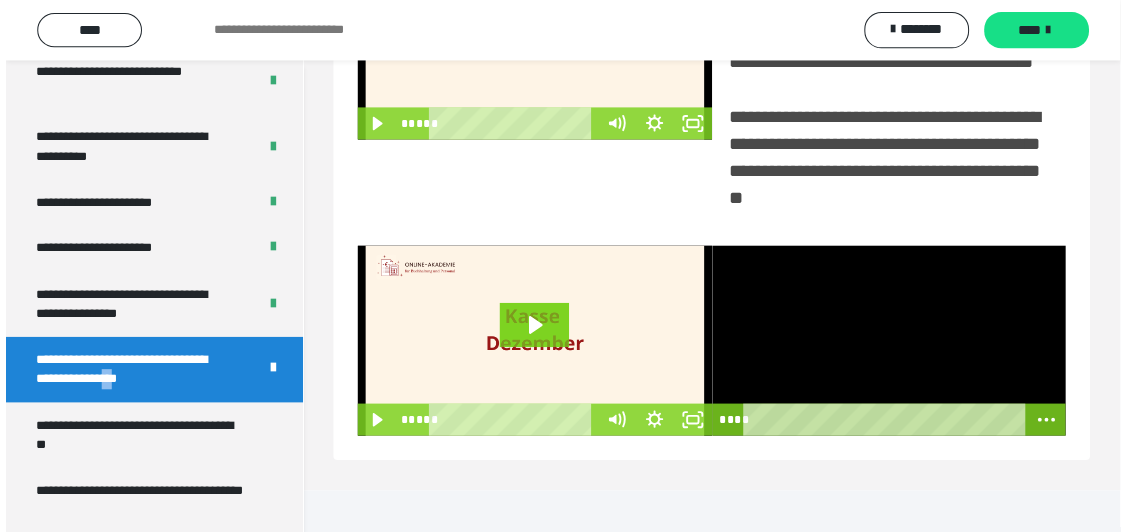scroll, scrollTop: 514, scrollLeft: 0, axis: vertical 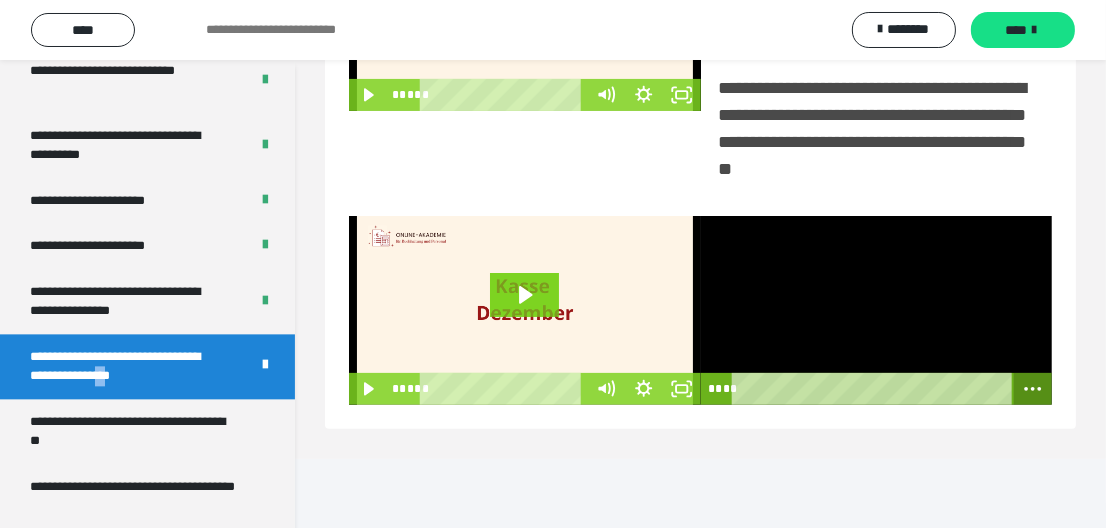 click 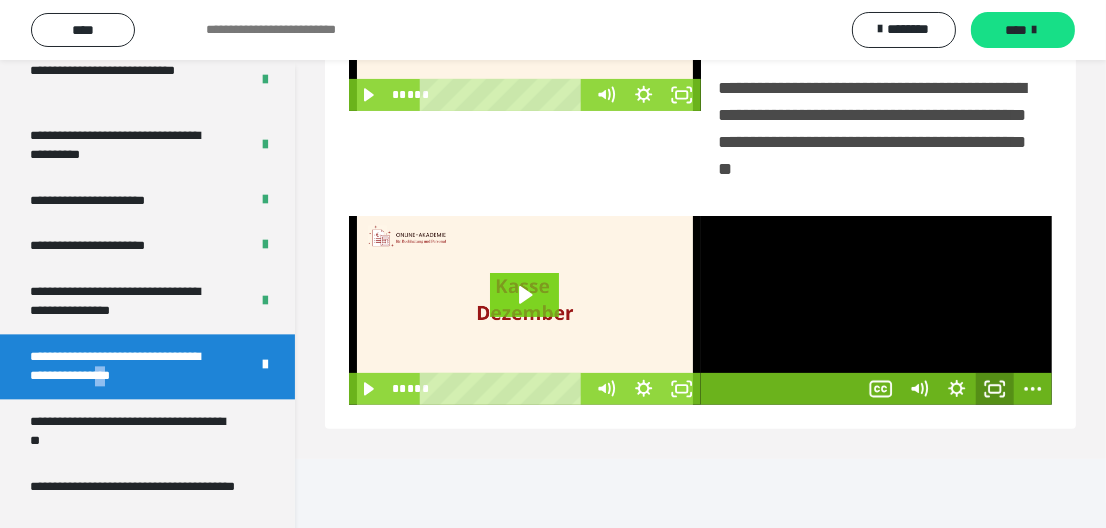 click 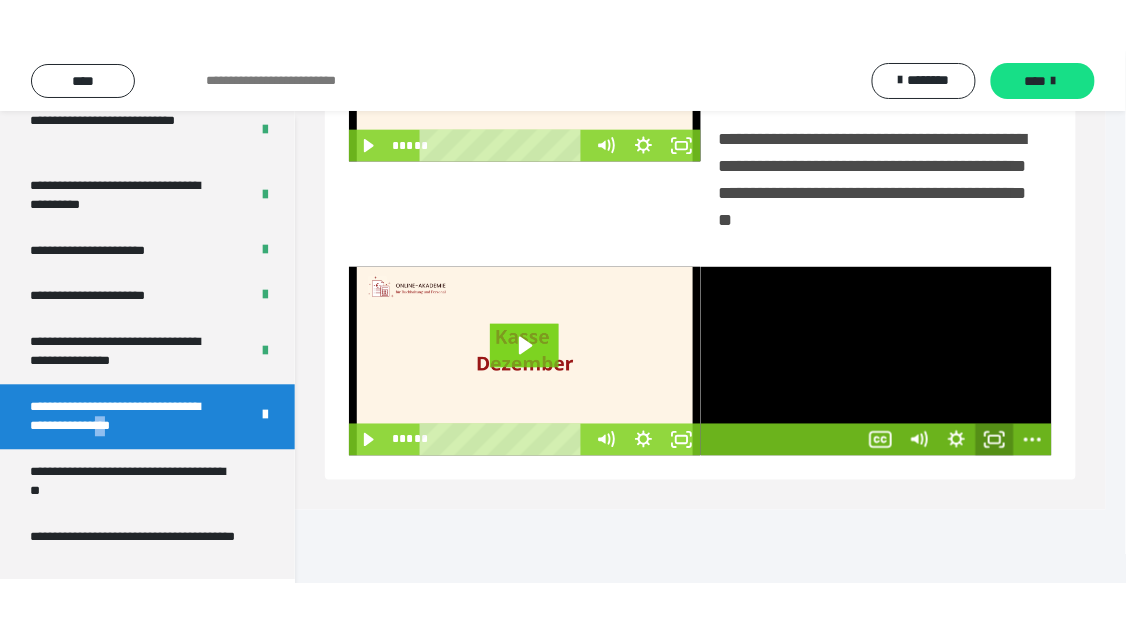 scroll, scrollTop: 432, scrollLeft: 0, axis: vertical 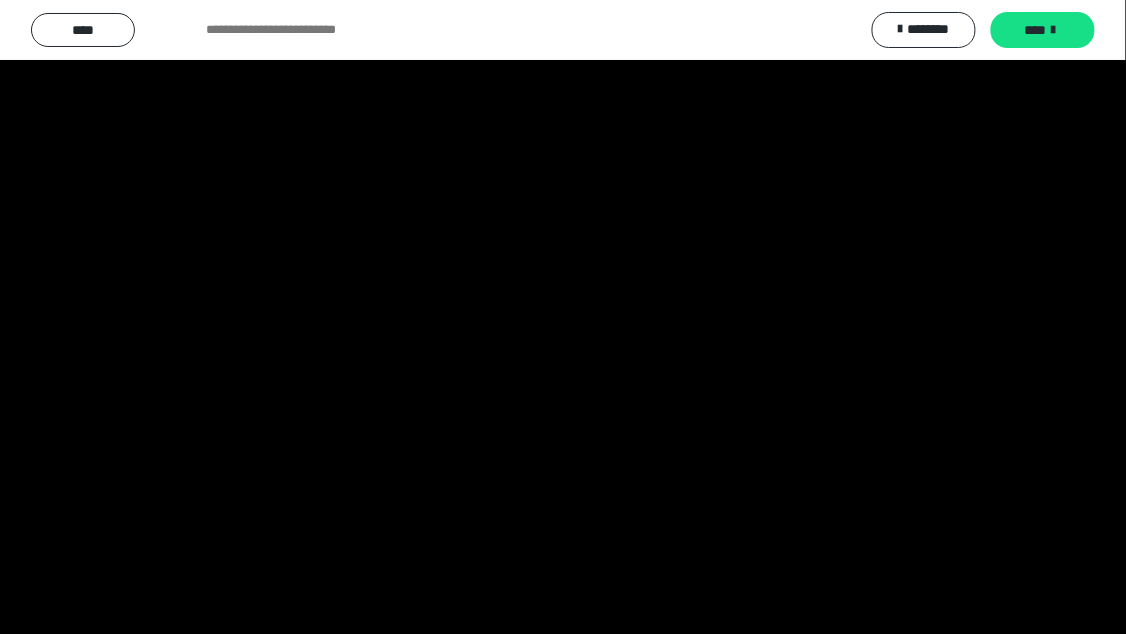 click at bounding box center [563, 317] 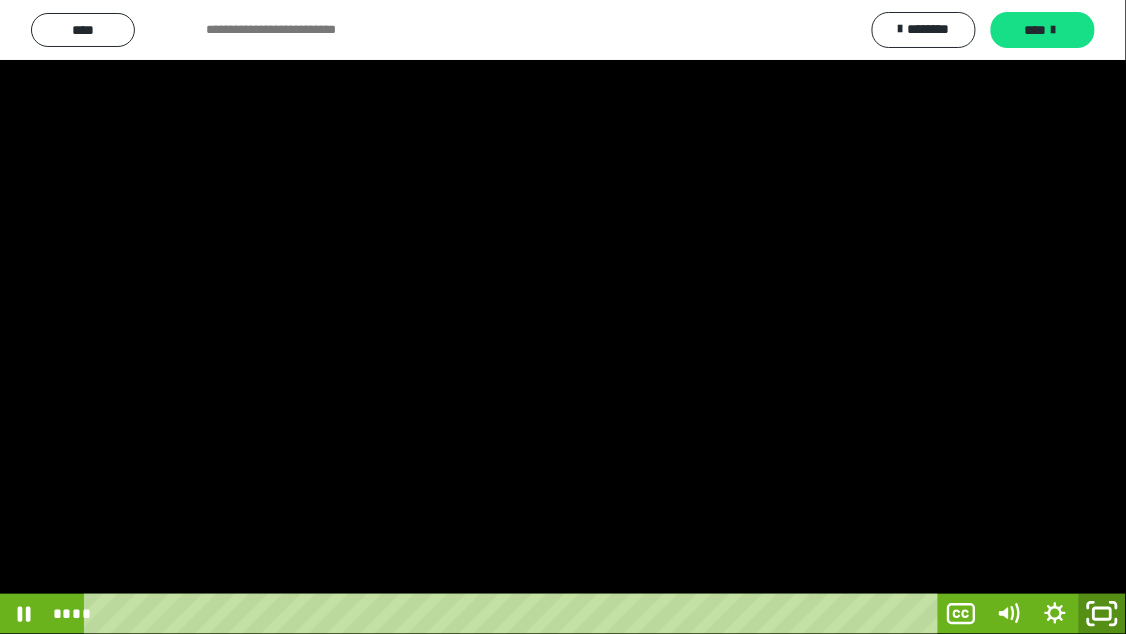 click 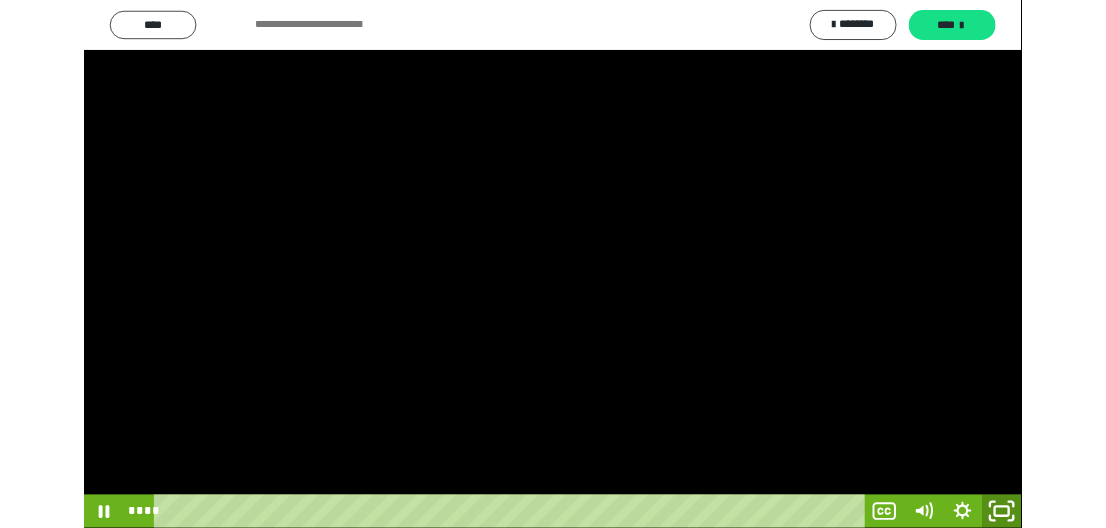 scroll, scrollTop: 423, scrollLeft: 0, axis: vertical 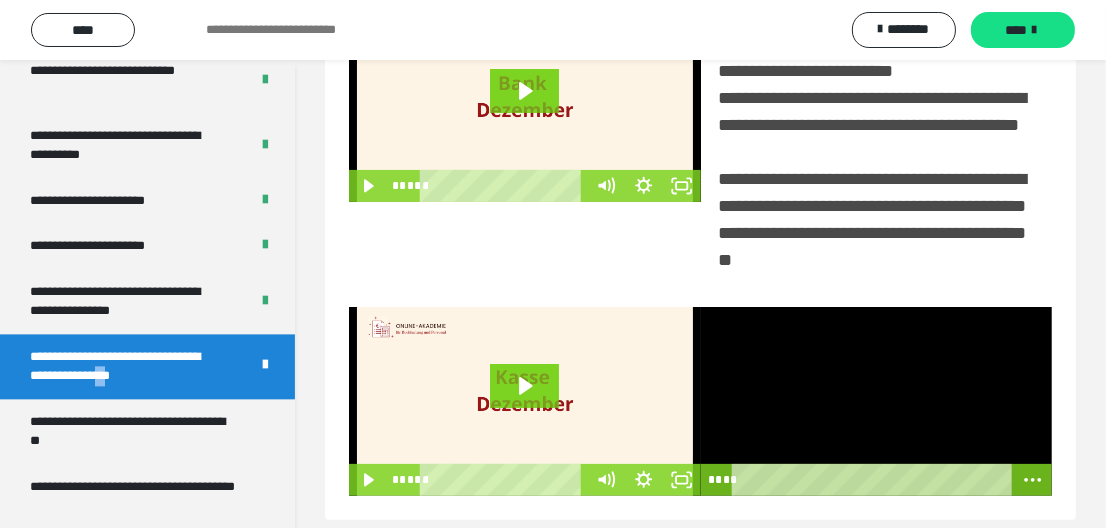 click at bounding box center (877, 401) 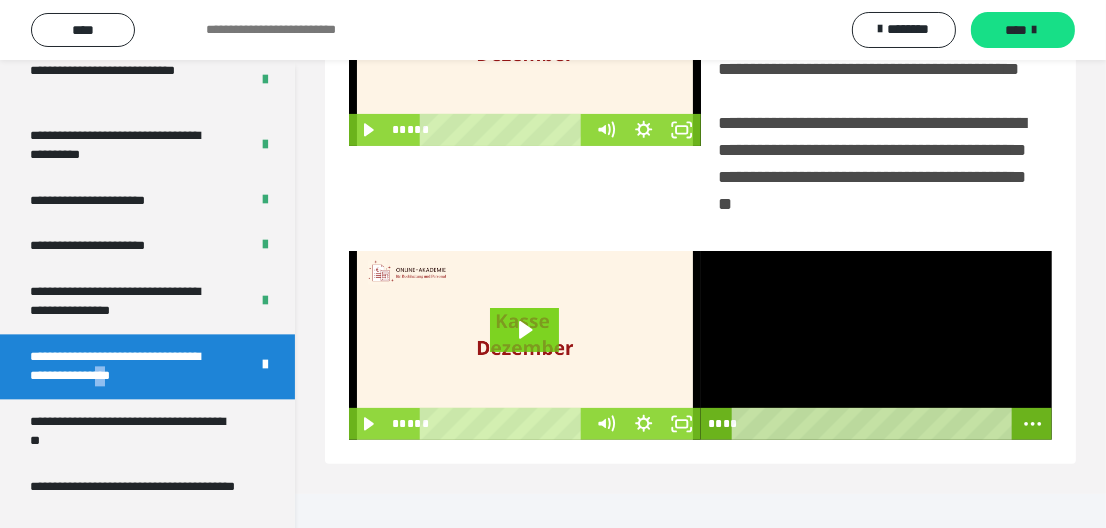 scroll, scrollTop: 525, scrollLeft: 0, axis: vertical 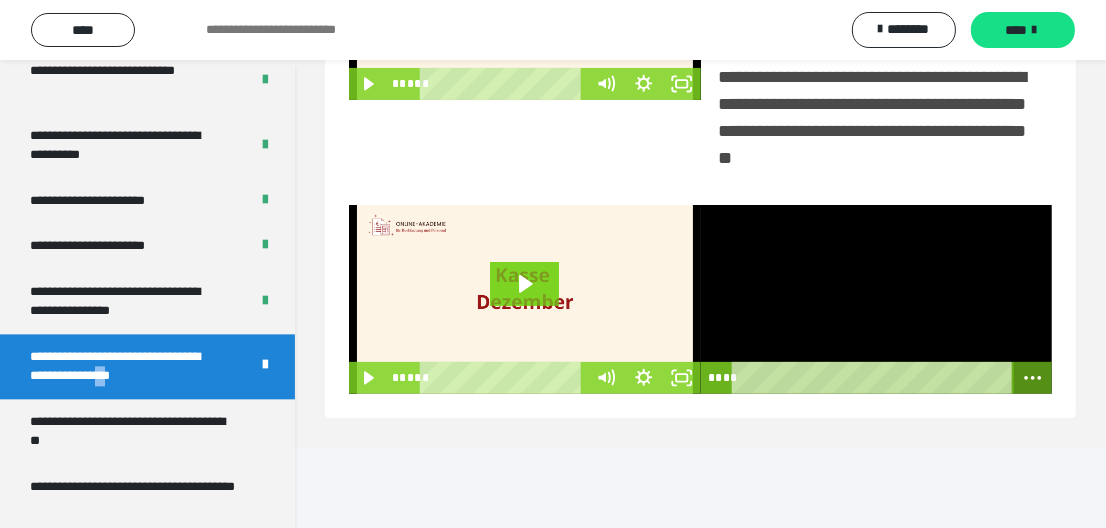 click 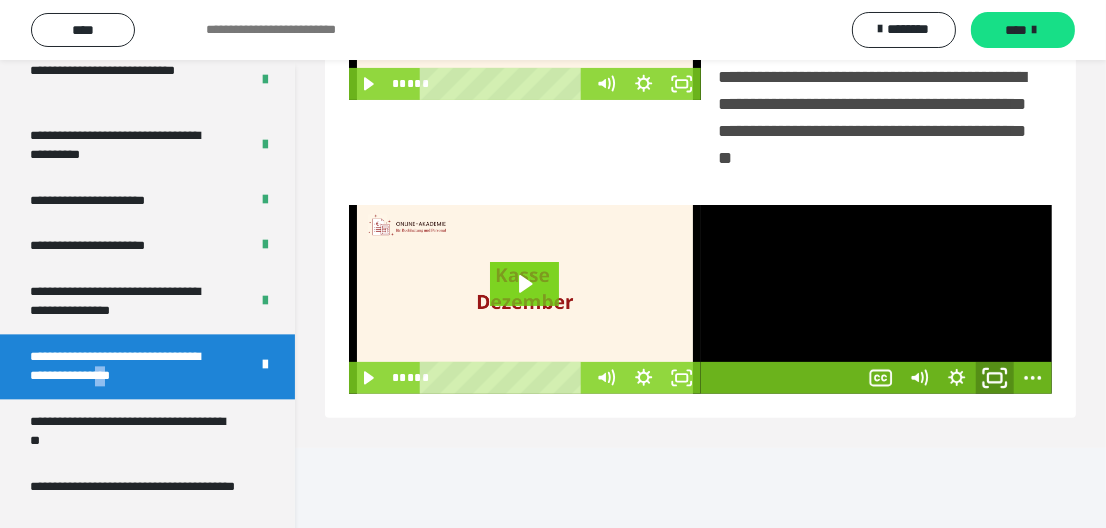 click 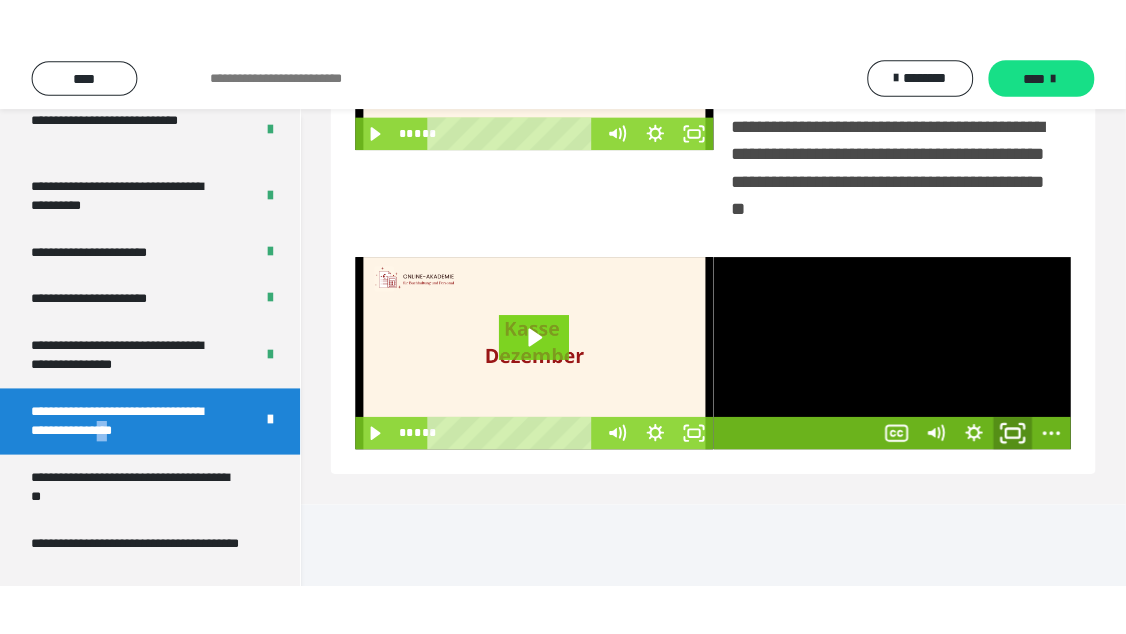 scroll, scrollTop: 432, scrollLeft: 0, axis: vertical 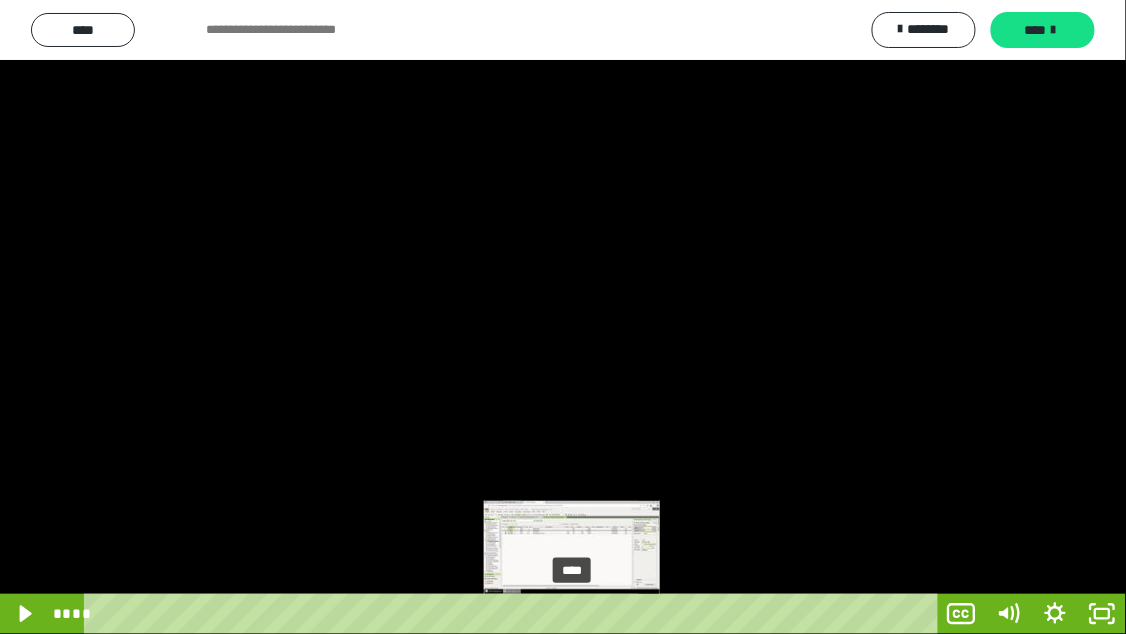 click on "****" at bounding box center (514, 614) 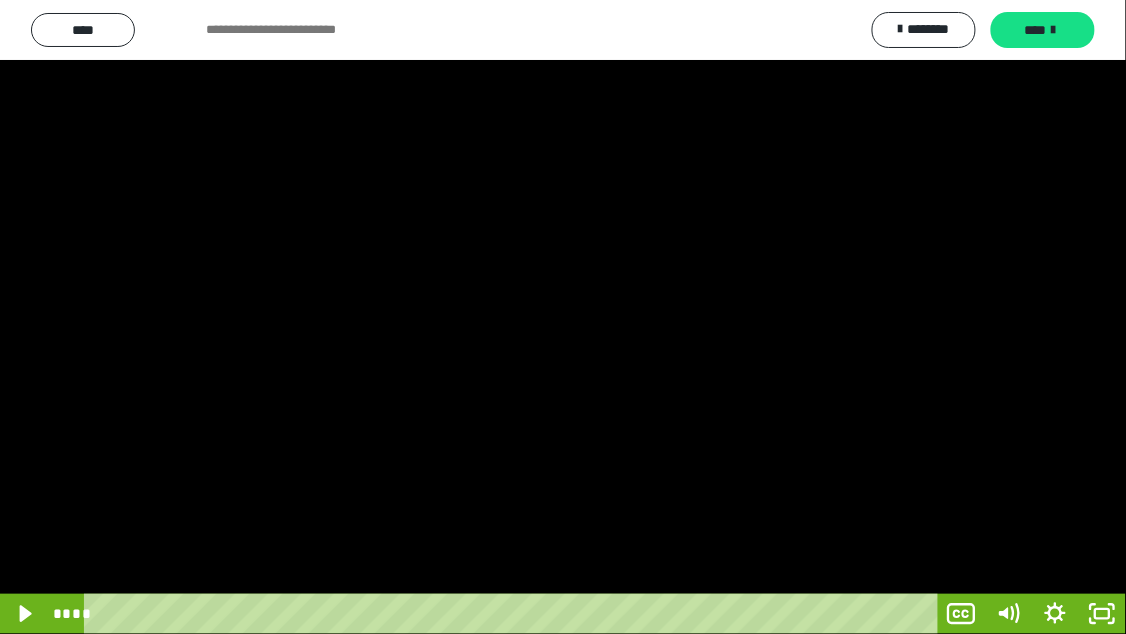 click at bounding box center [563, 317] 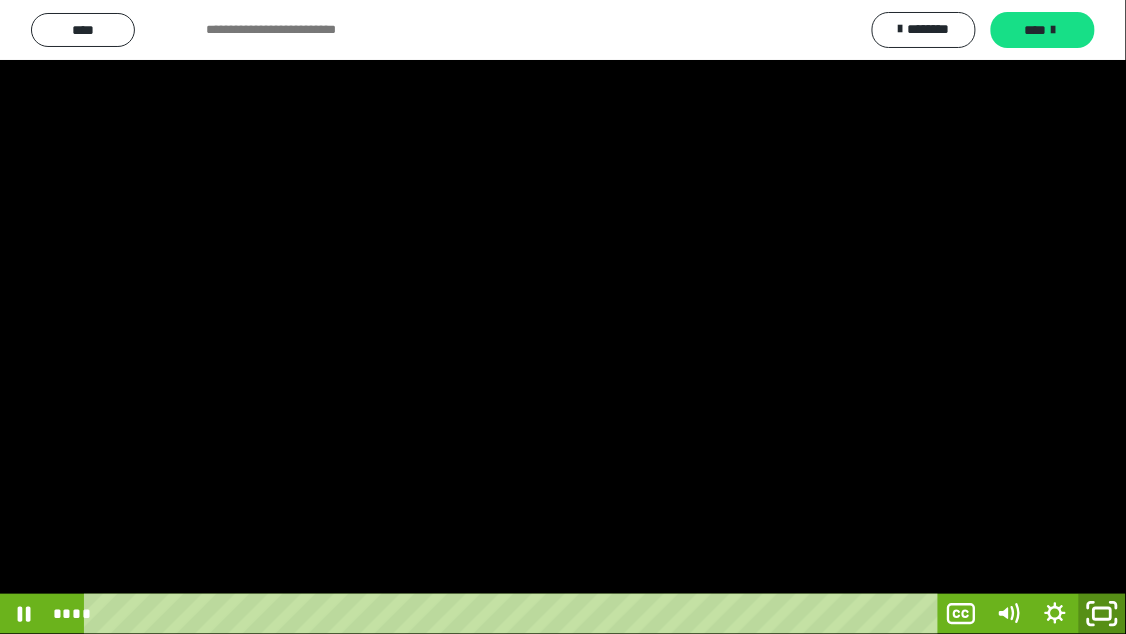 click 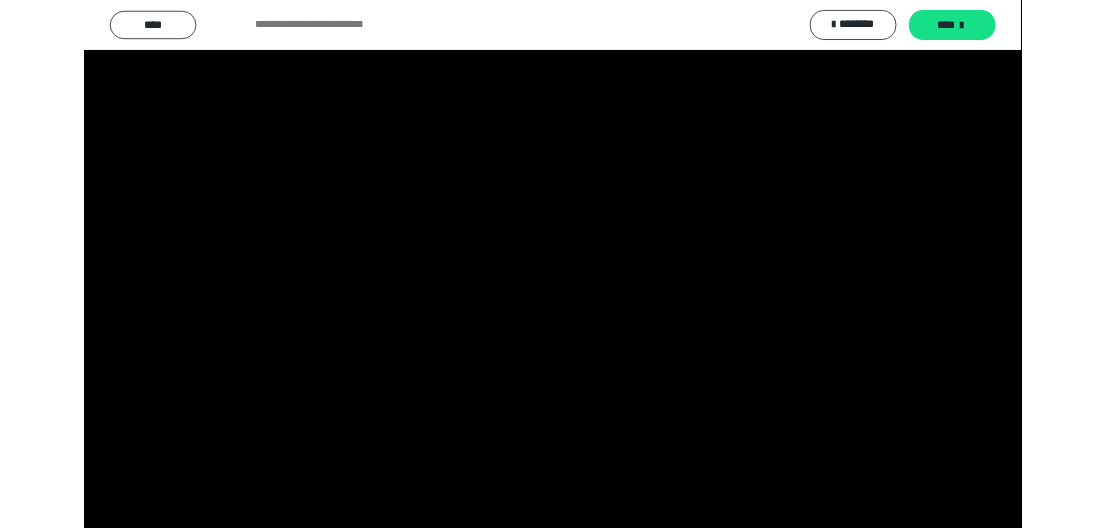 scroll, scrollTop: 423, scrollLeft: 0, axis: vertical 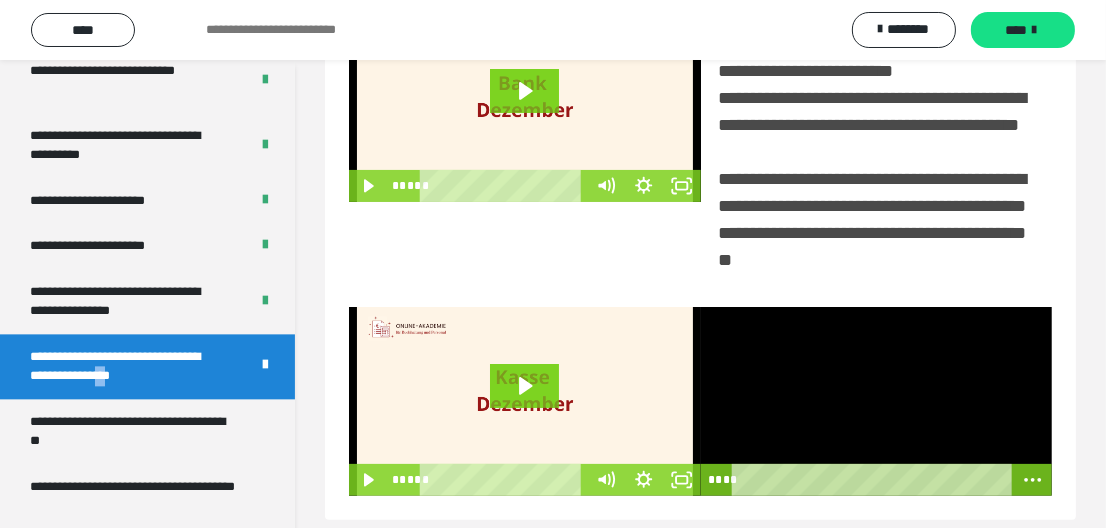 click at bounding box center [877, 401] 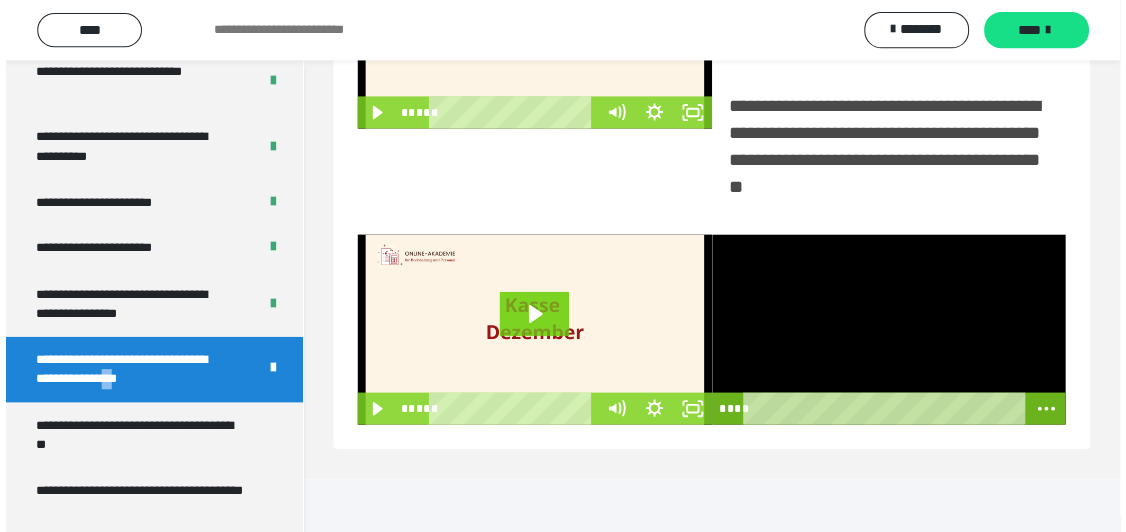 scroll, scrollTop: 525, scrollLeft: 0, axis: vertical 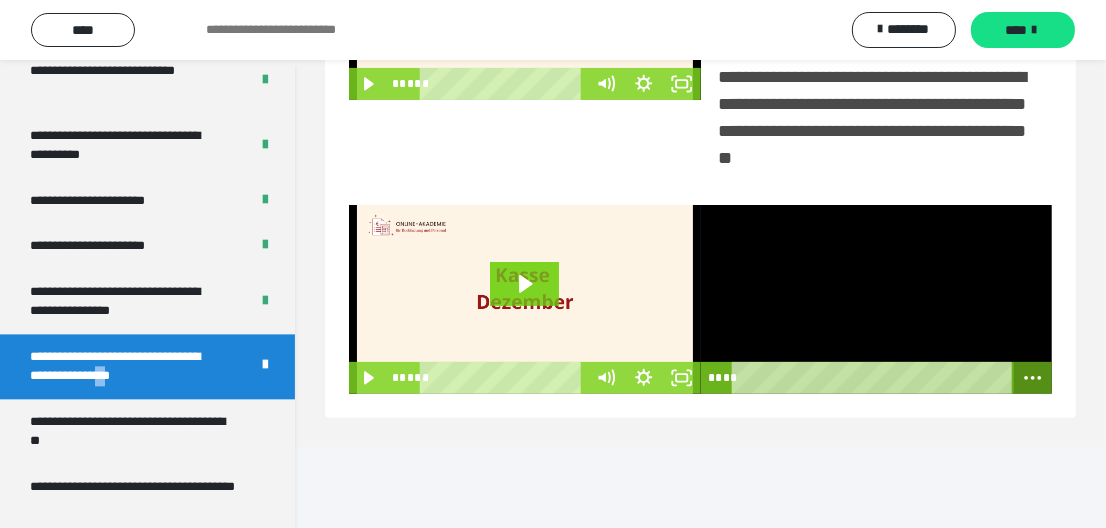 click 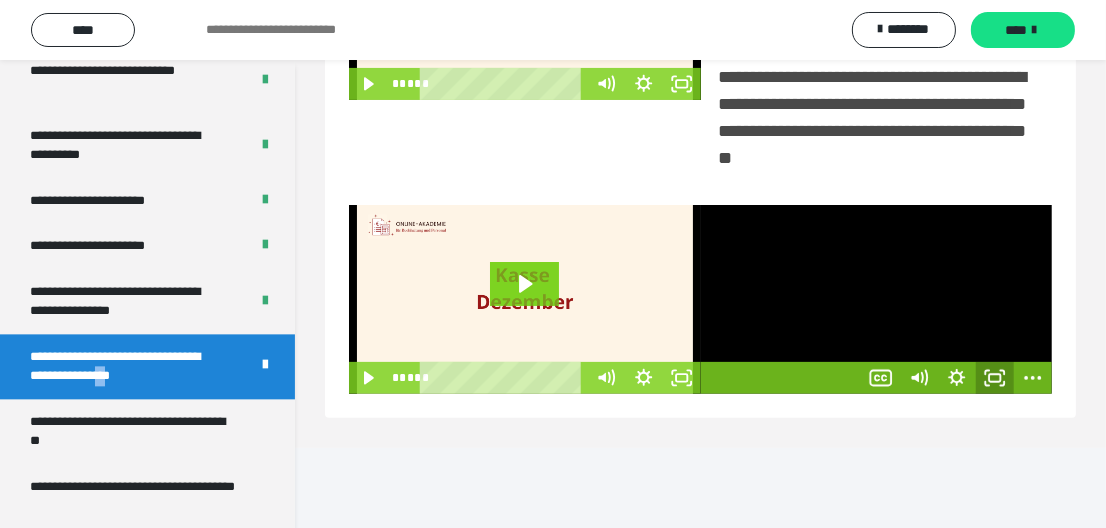 click 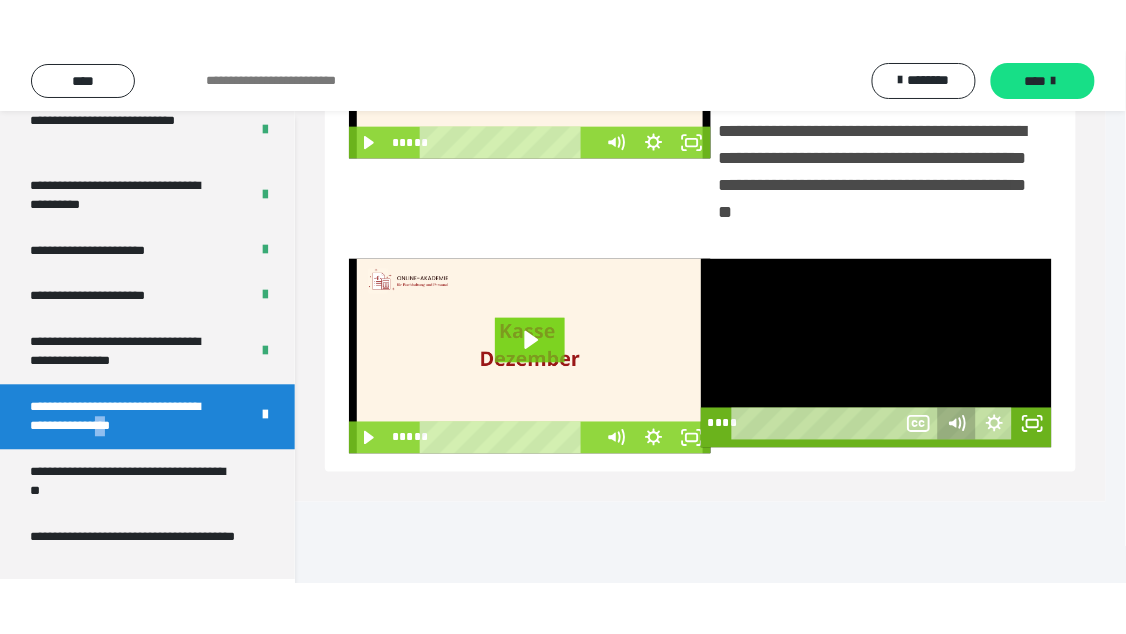 scroll, scrollTop: 432, scrollLeft: 0, axis: vertical 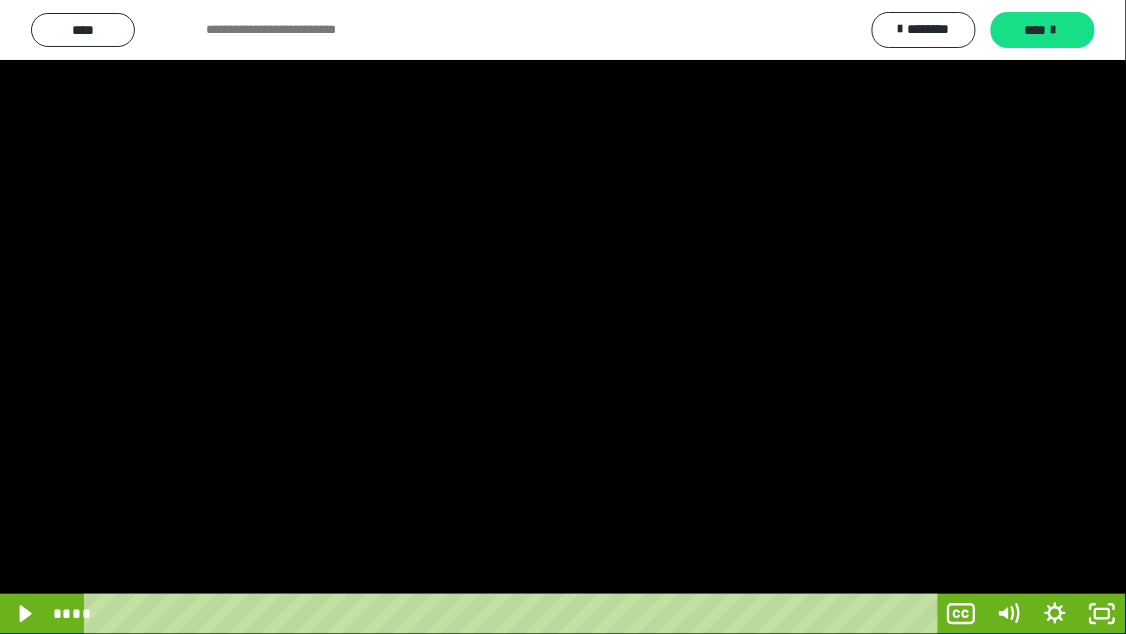 click at bounding box center (563, 317) 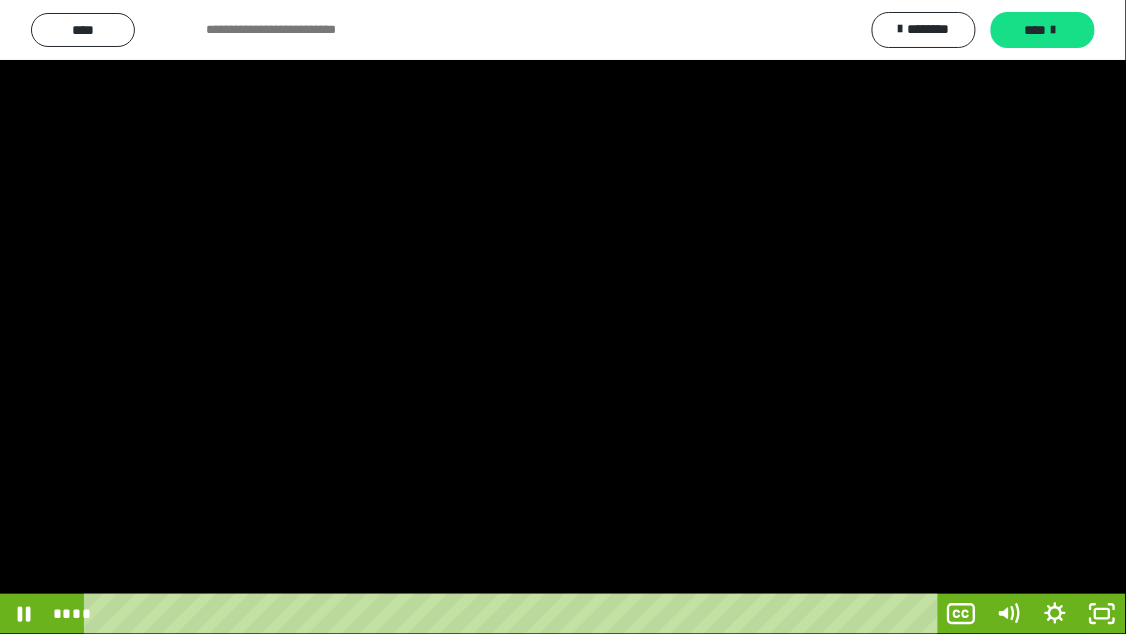 click at bounding box center (563, 317) 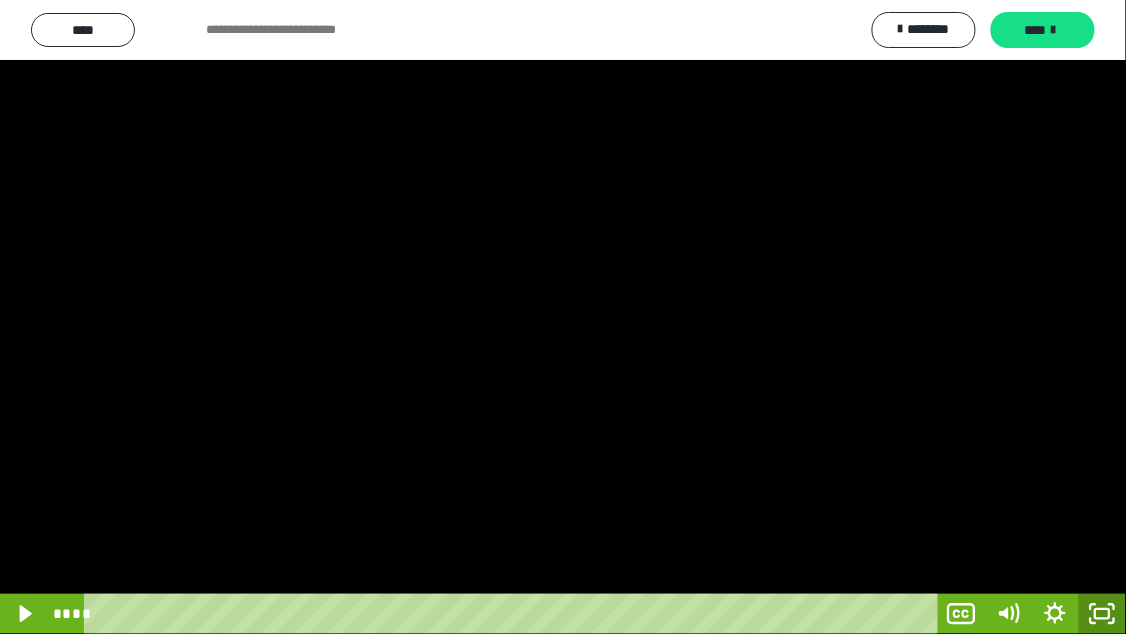 click 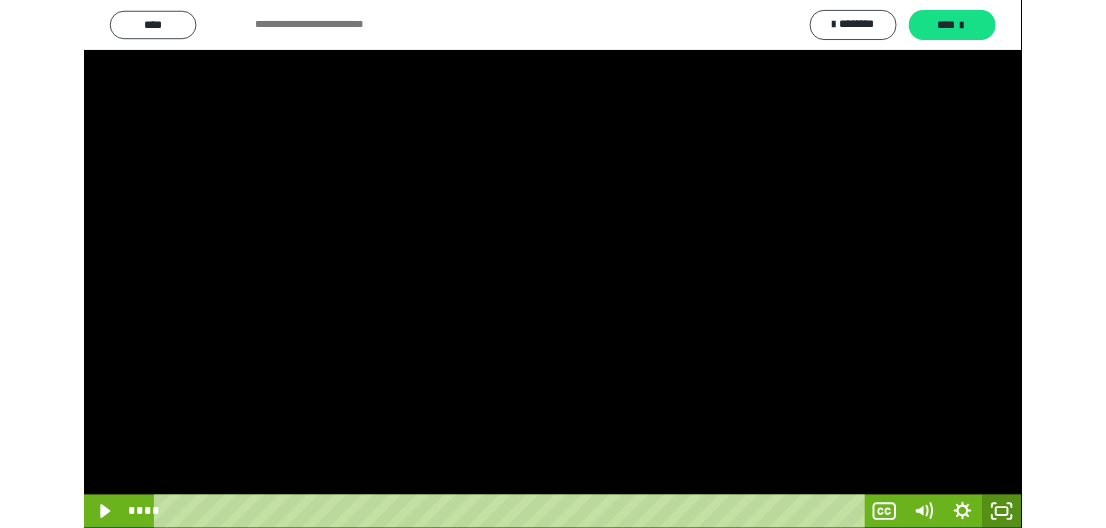 scroll, scrollTop: 423, scrollLeft: 0, axis: vertical 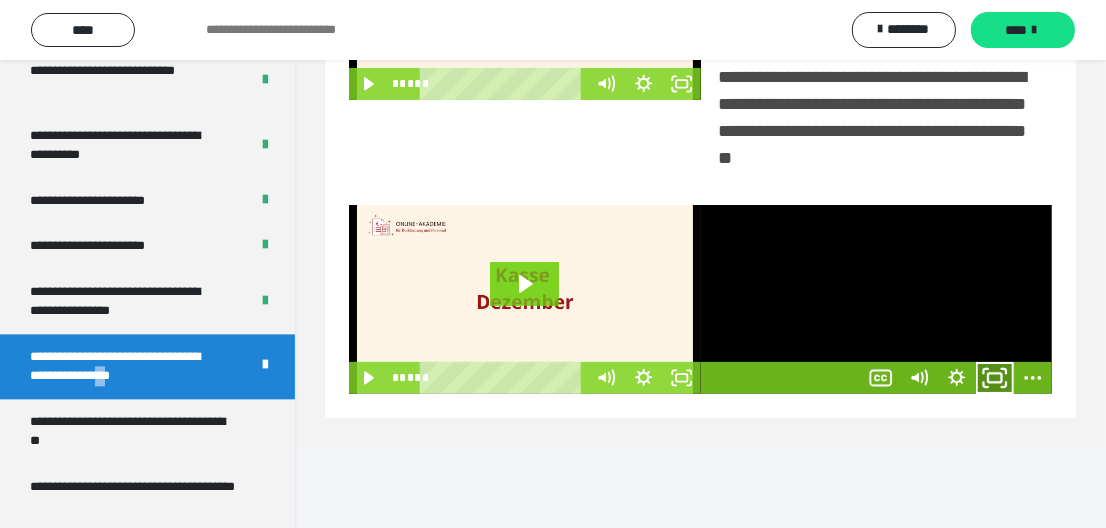 click 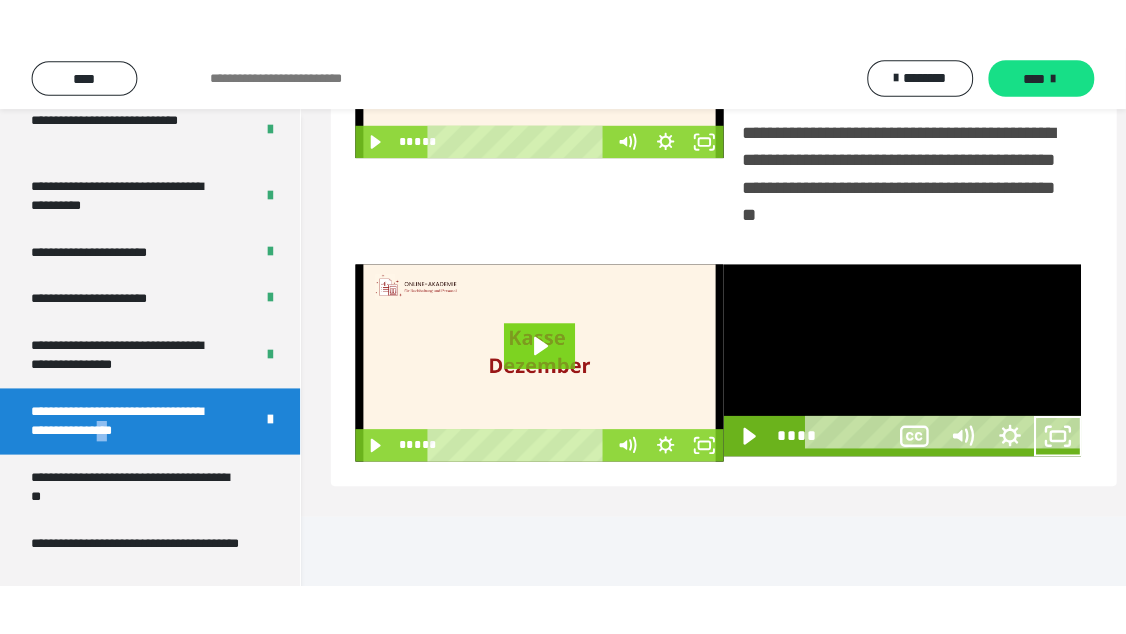scroll, scrollTop: 432, scrollLeft: 0, axis: vertical 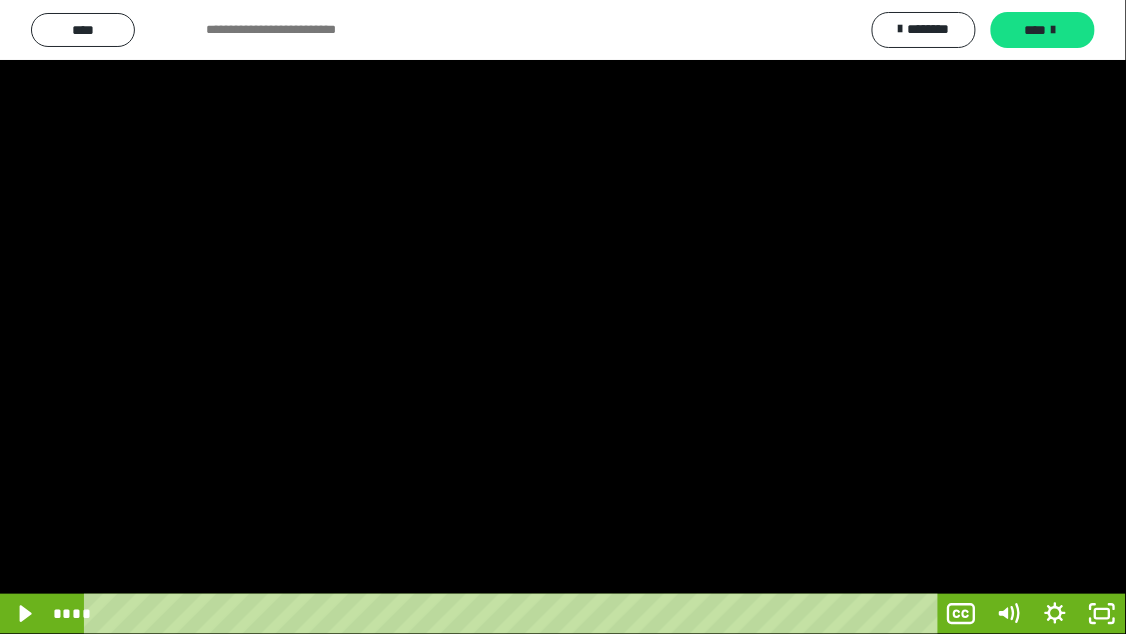 click at bounding box center [563, 317] 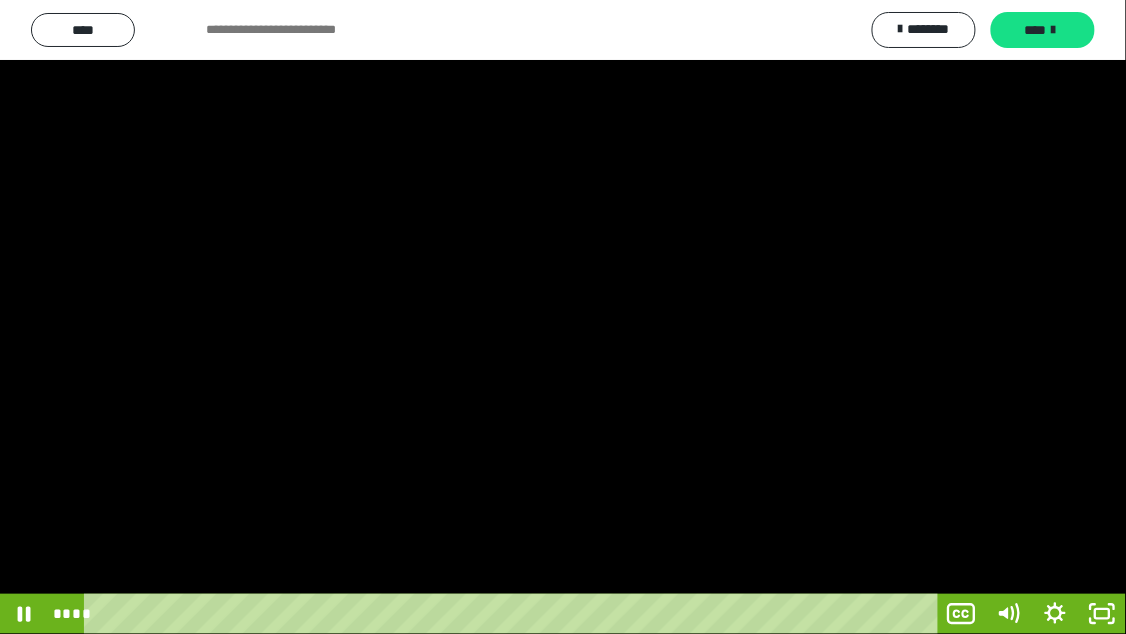 click at bounding box center (563, 317) 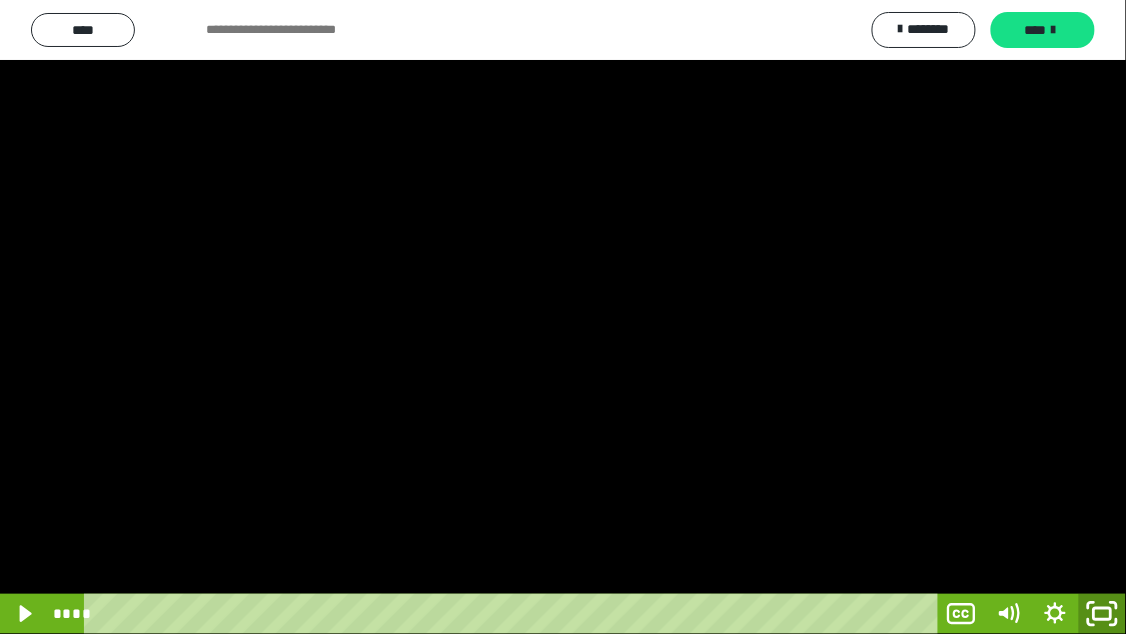 click 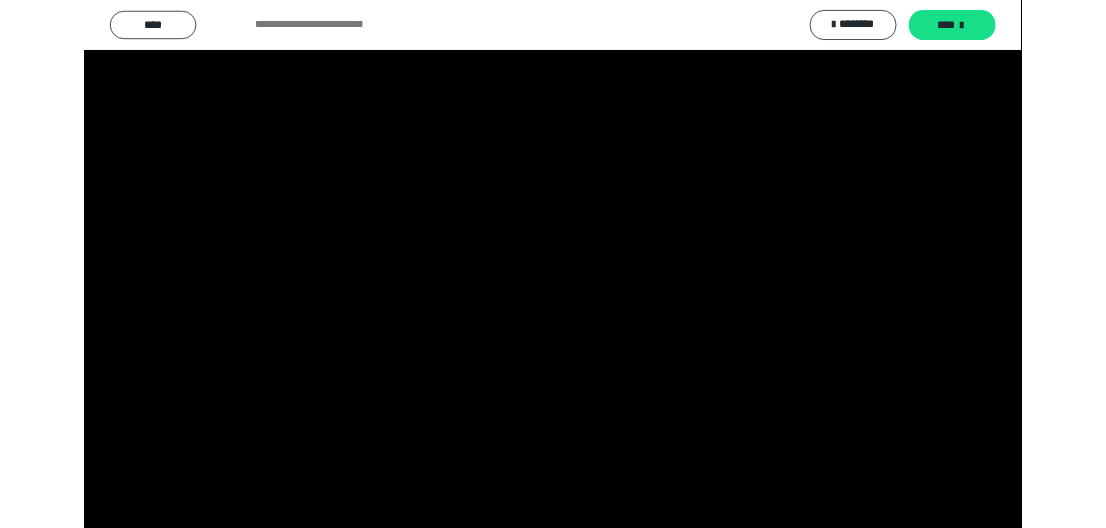 scroll, scrollTop: 423, scrollLeft: 0, axis: vertical 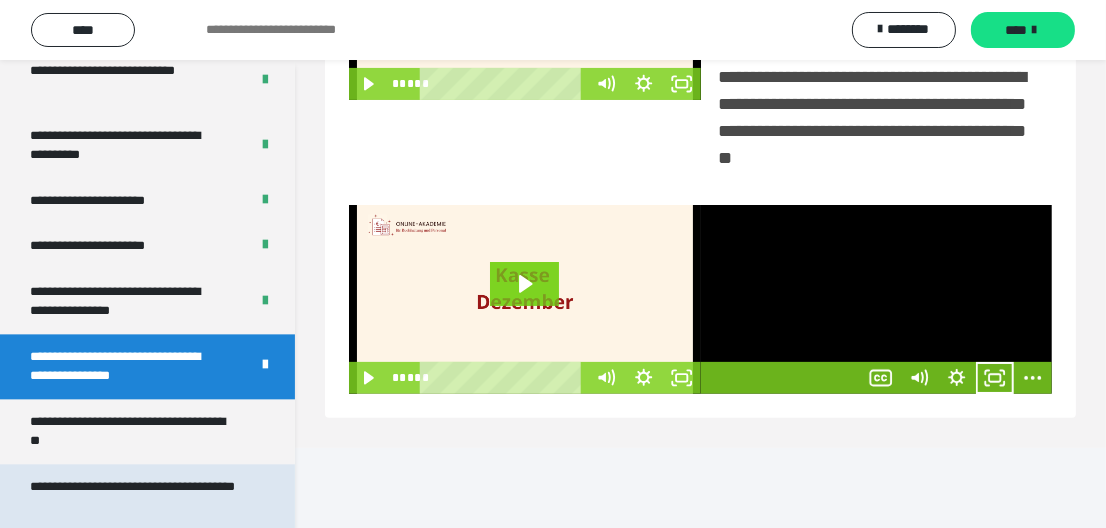 click on "**********" at bounding box center (133, 496) 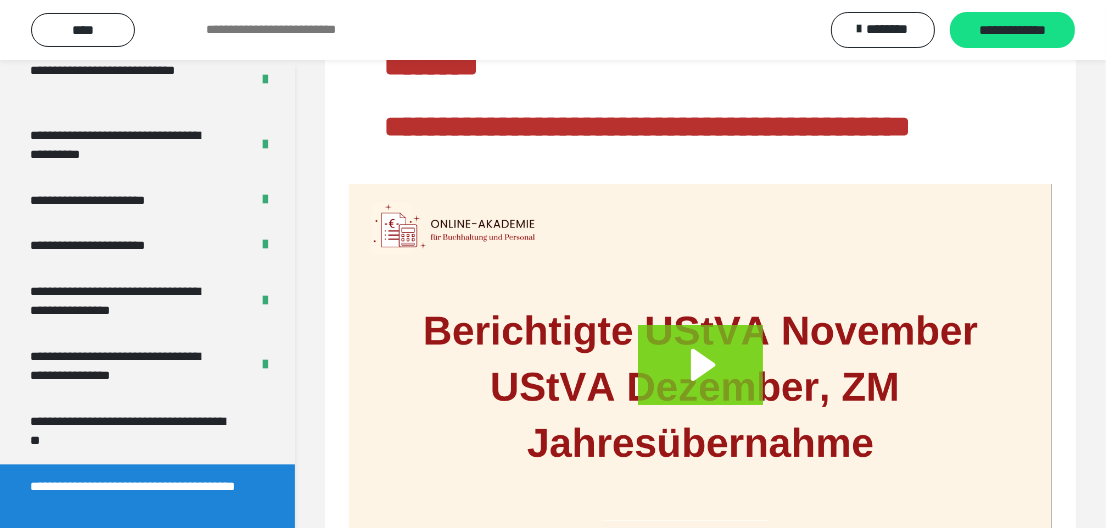 scroll, scrollTop: 0, scrollLeft: 0, axis: both 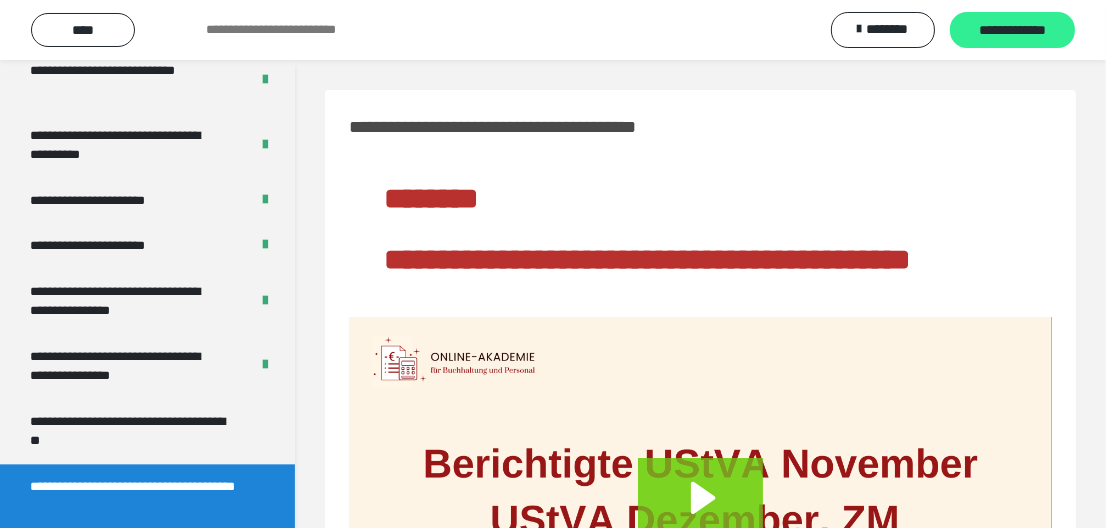 click on "**********" at bounding box center [1012, 31] 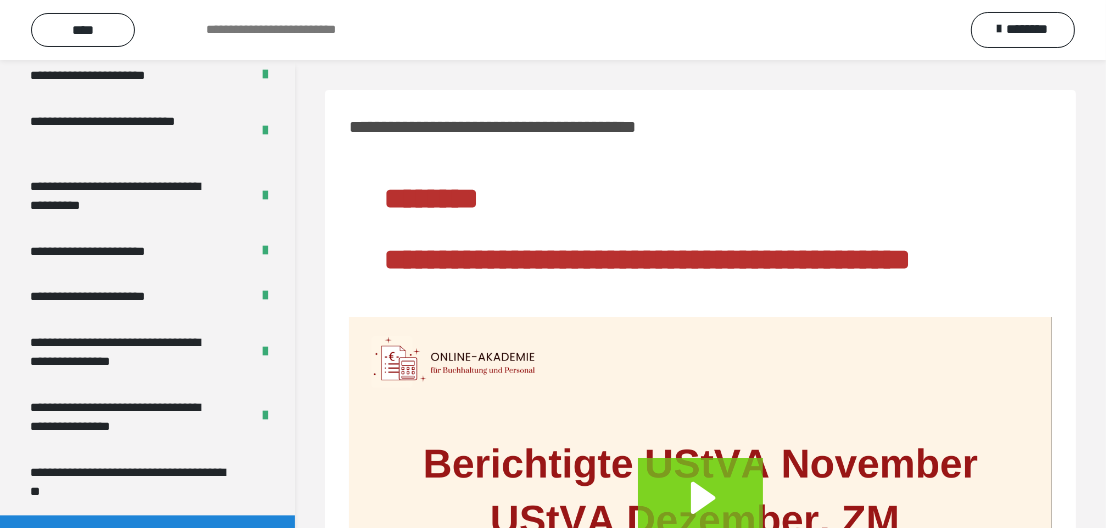 scroll, scrollTop: 4154, scrollLeft: 0, axis: vertical 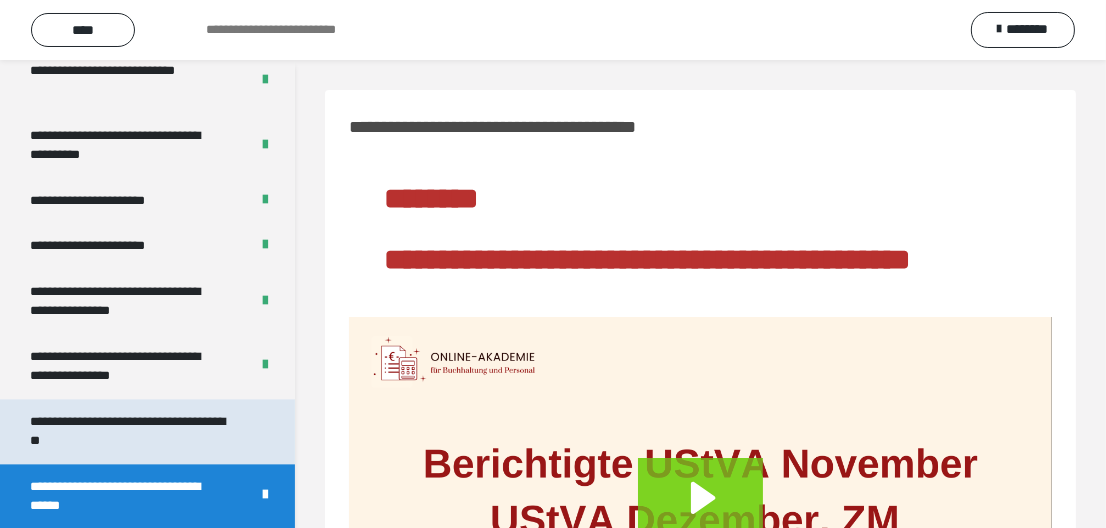 click on "**********" at bounding box center (133, 431) 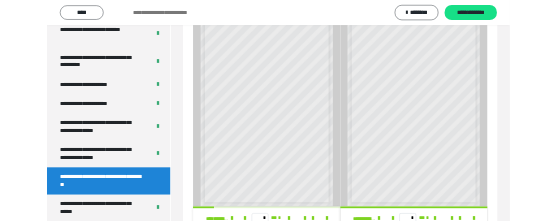 scroll, scrollTop: 166, scrollLeft: 0, axis: vertical 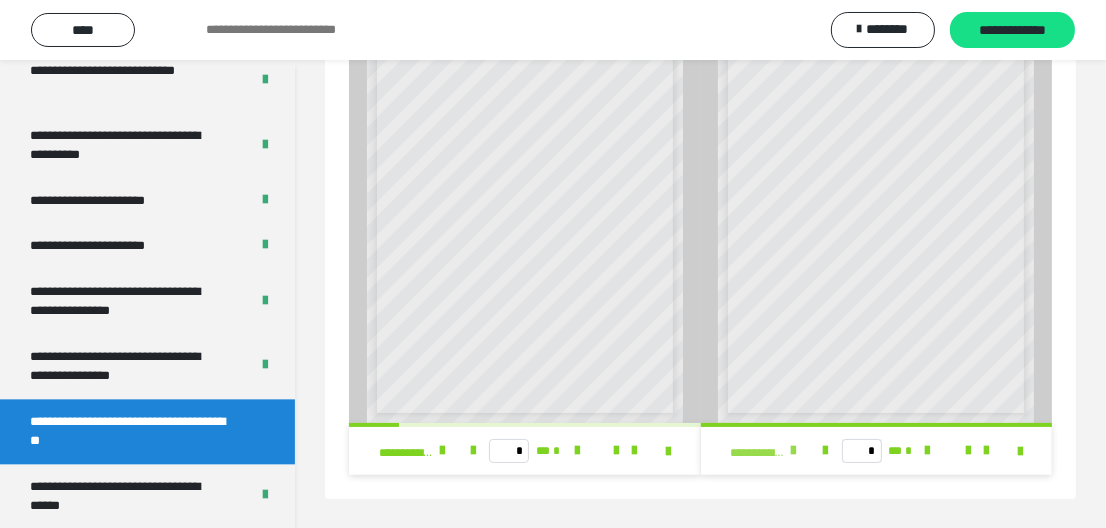 click at bounding box center [793, 451] 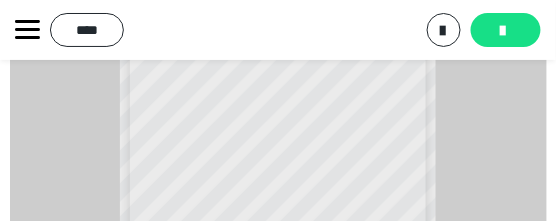 scroll, scrollTop: 973, scrollLeft: 0, axis: vertical 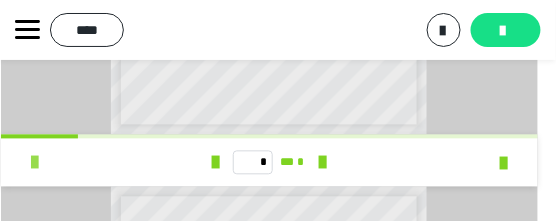 click at bounding box center (34, 163) 